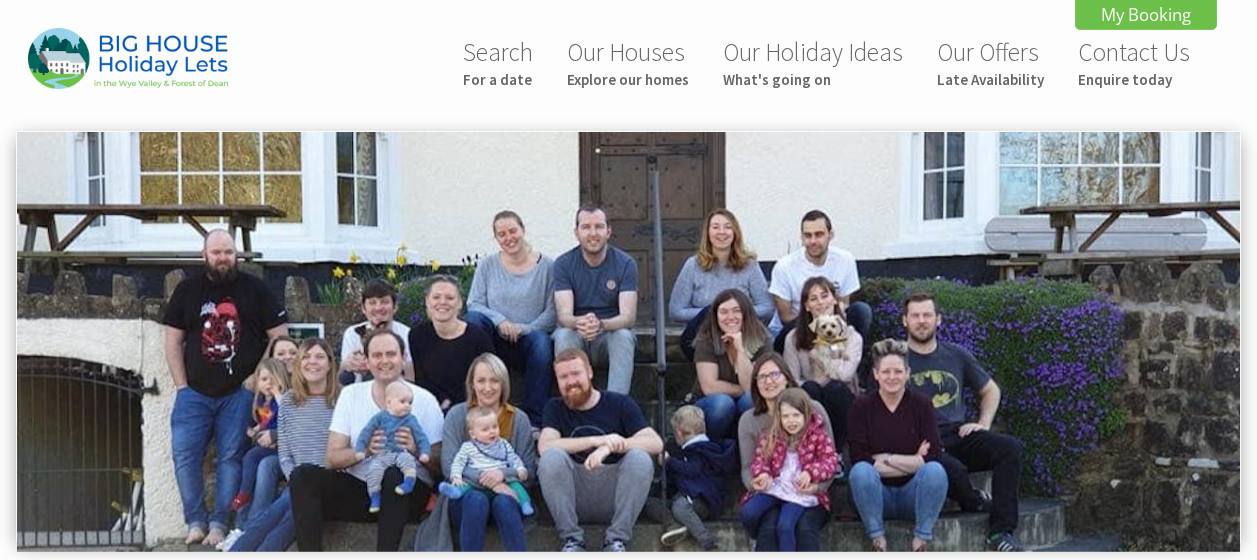 scroll, scrollTop: 0, scrollLeft: 0, axis: both 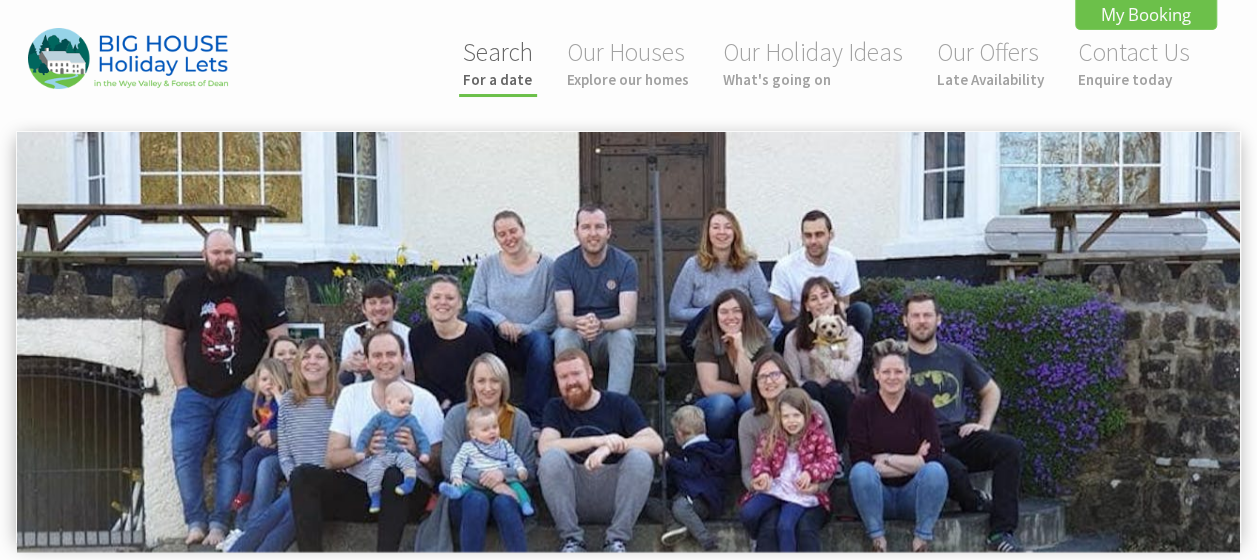 click on "Search  For a date" at bounding box center [498, 62] 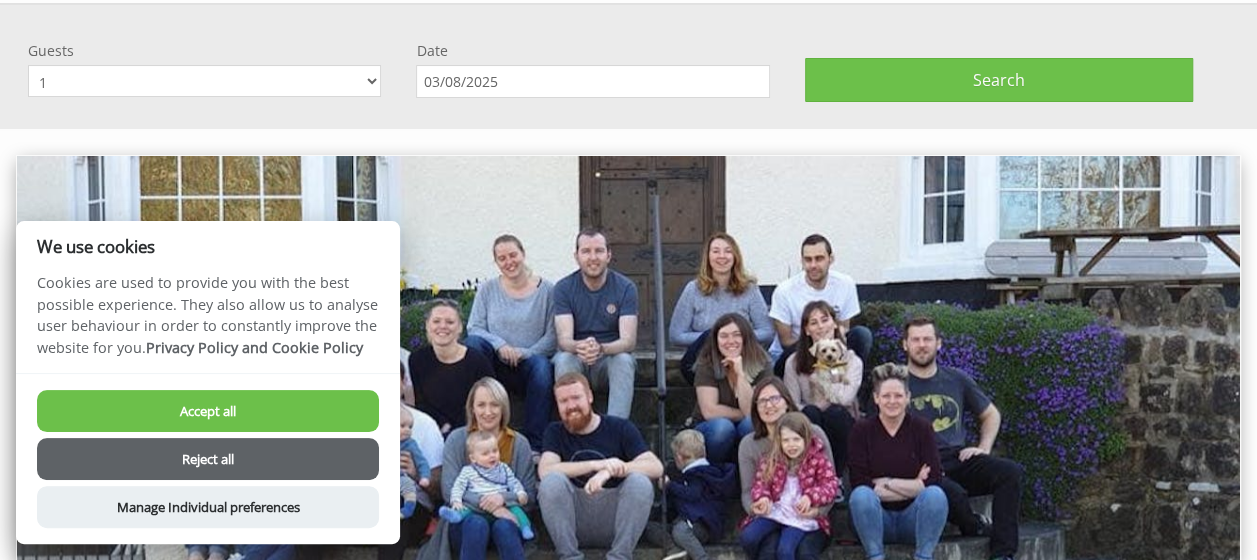 scroll, scrollTop: 130, scrollLeft: 0, axis: vertical 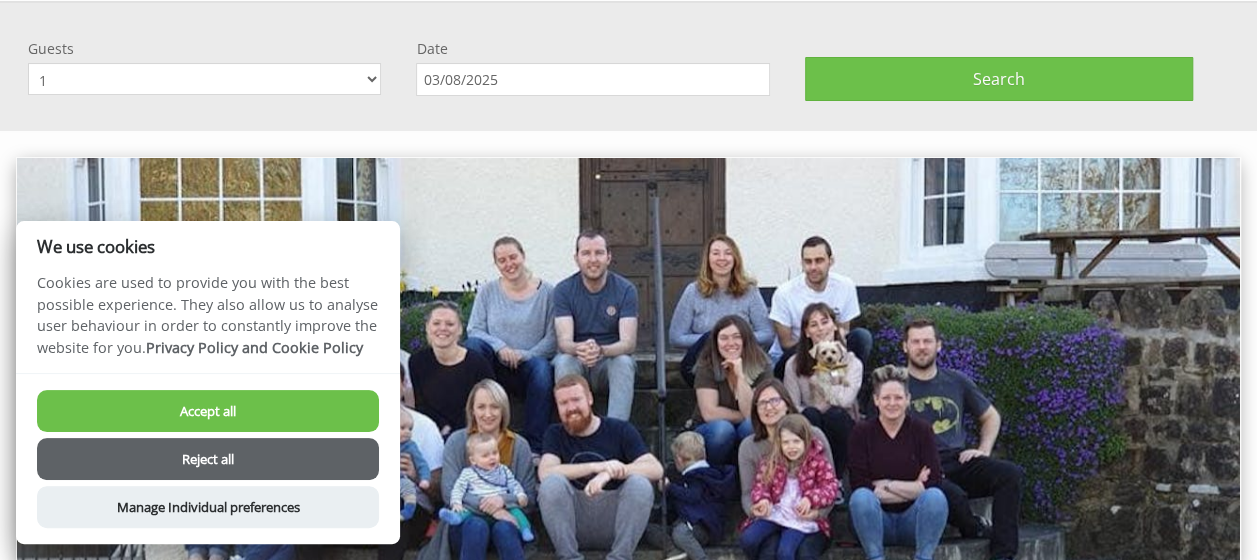 click on "1
2
3
4
5
6
7
8
9
10
11
12
13
14
15
16
17
18
19
20
21
22
23
24
25
26
27
28
29
30
31
32
33
34
35
36" at bounding box center [204, 79] 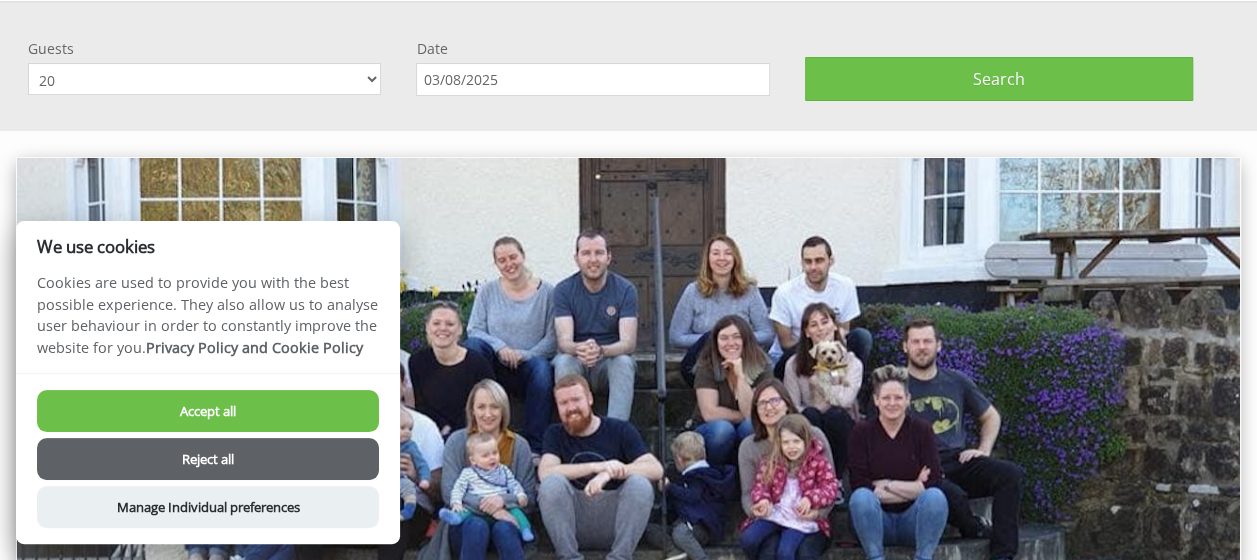 click on "1
2
3
4
5
6
7
8
9
10
11
12
13
14
15
16
17
18
19
20
21
22
23
24
25
26
27
28
29
30
31
32
33
34
35
36" at bounding box center [204, 79] 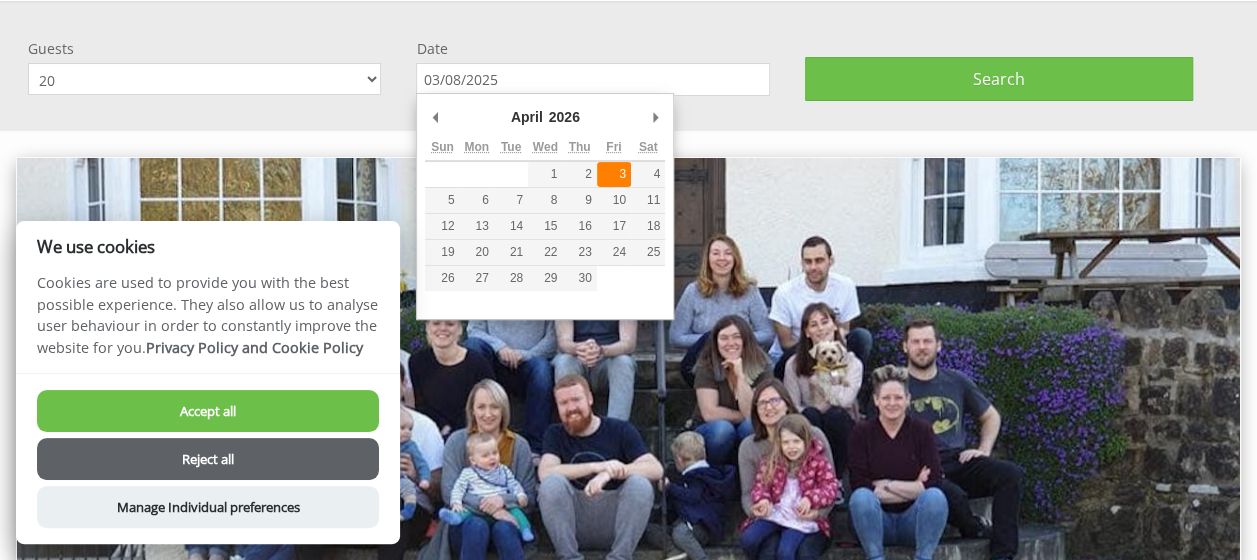type on "03/04/2026" 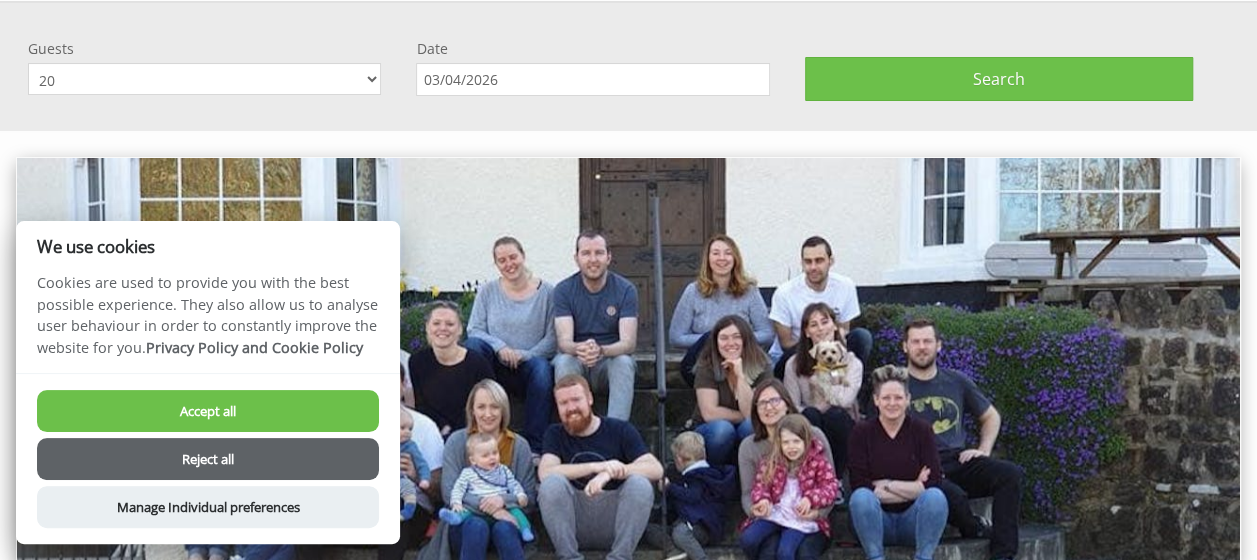 click on "Accept all" at bounding box center (208, 411) 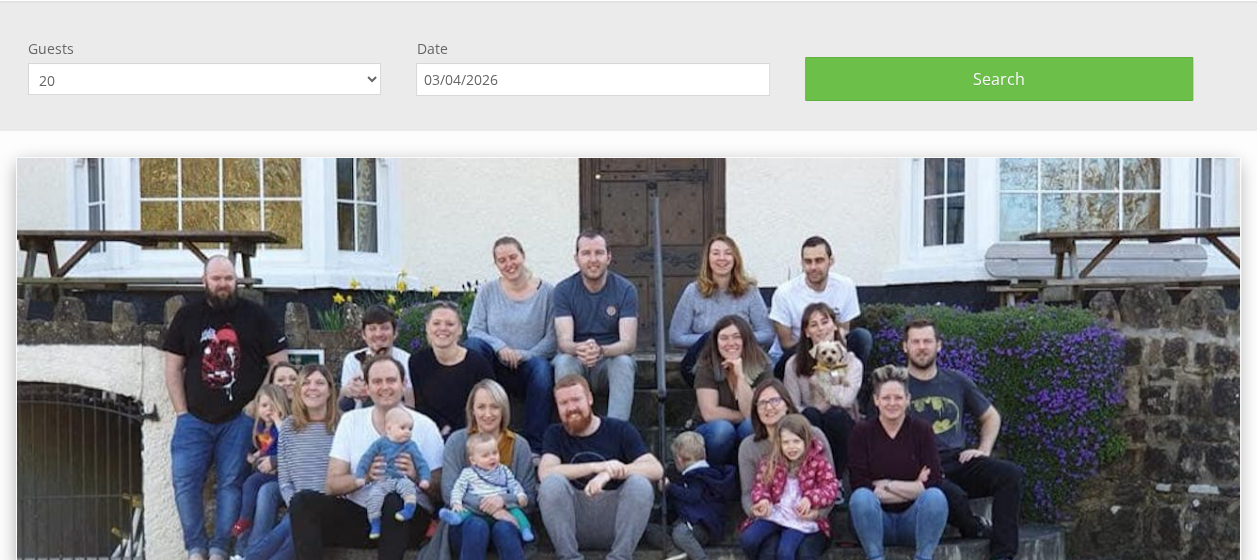 scroll, scrollTop: 0, scrollLeft: 0, axis: both 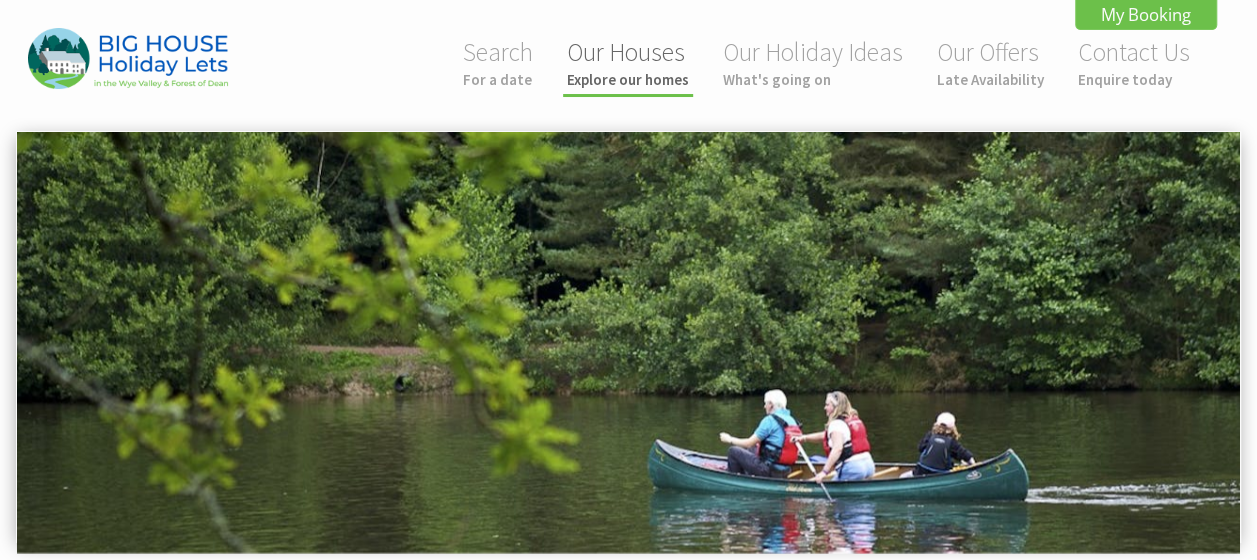 click on "Explore our homes" at bounding box center (628, 79) 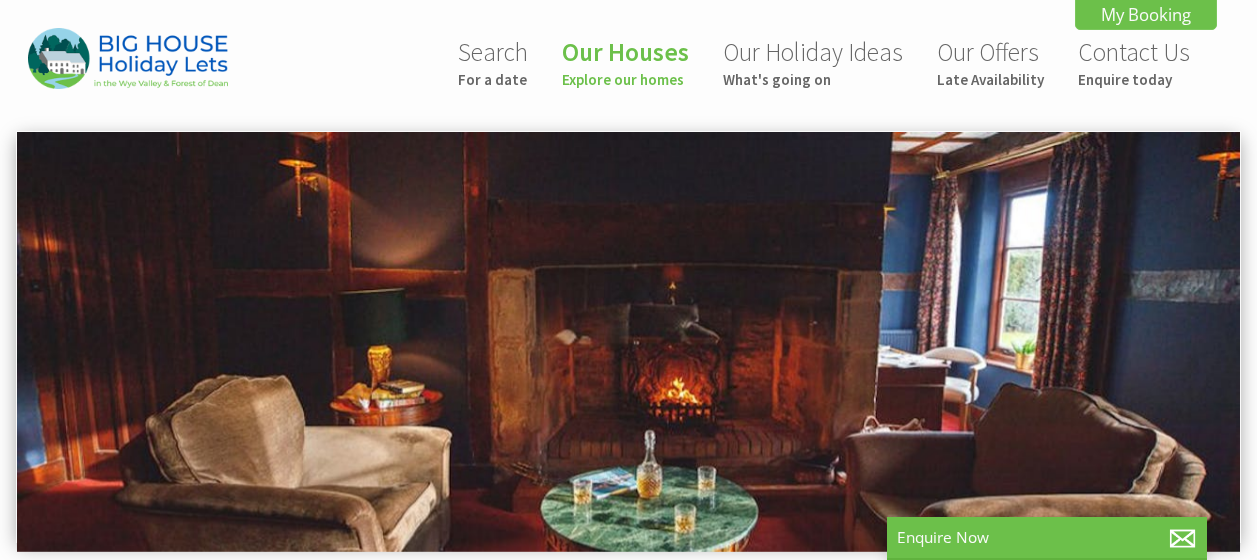 scroll, scrollTop: 0, scrollLeft: 0, axis: both 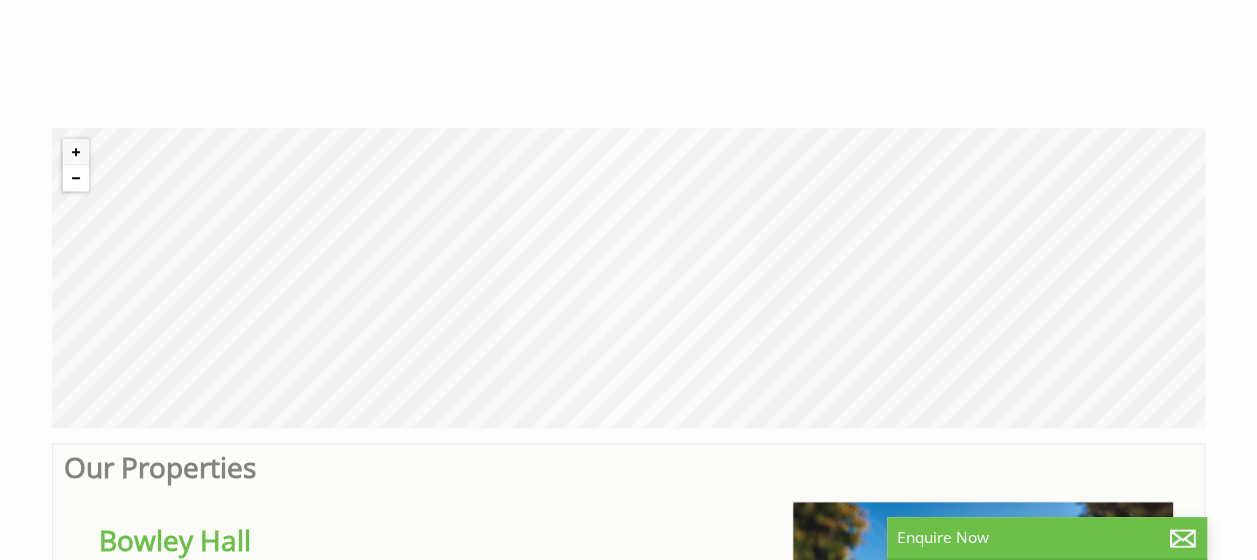 click at bounding box center (76, 178) 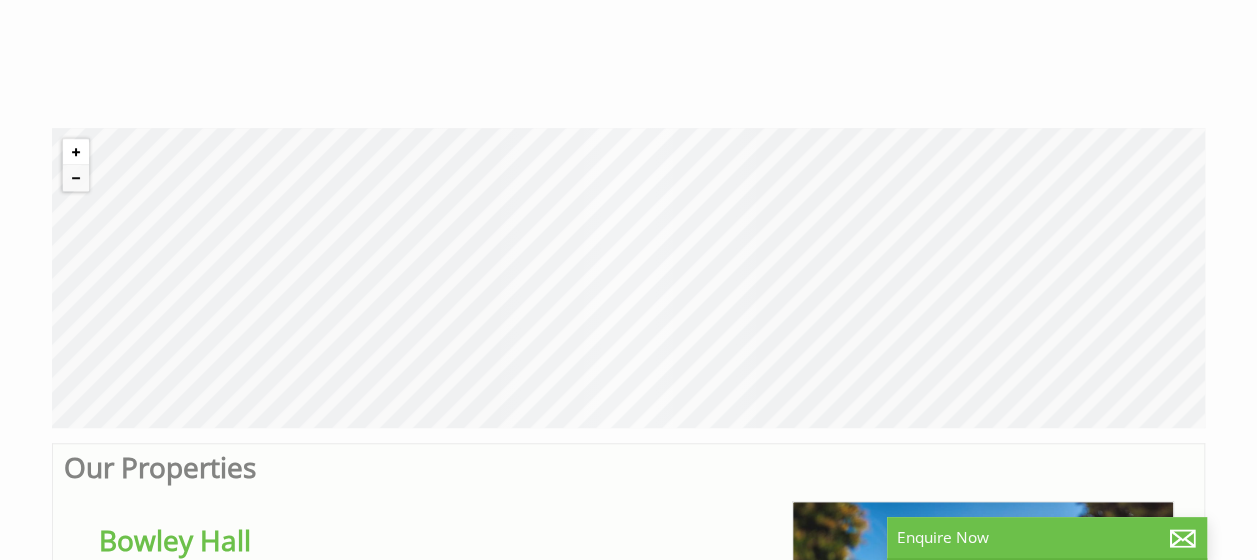click at bounding box center [76, 152] 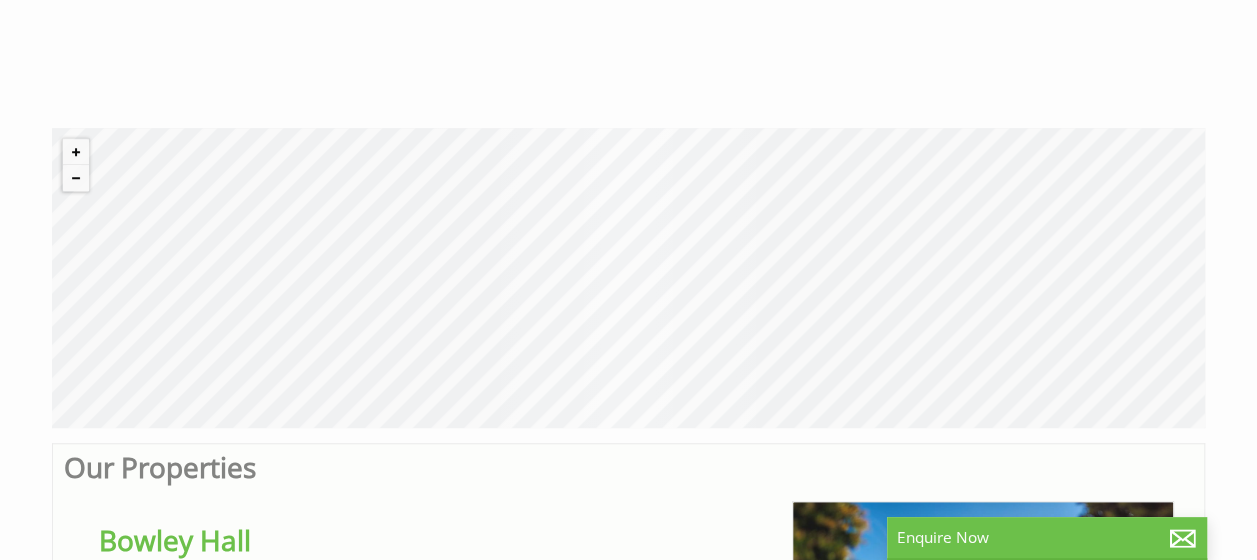 click on "© MapTiler   © OpenStreetMap contributors" at bounding box center (628, 278) 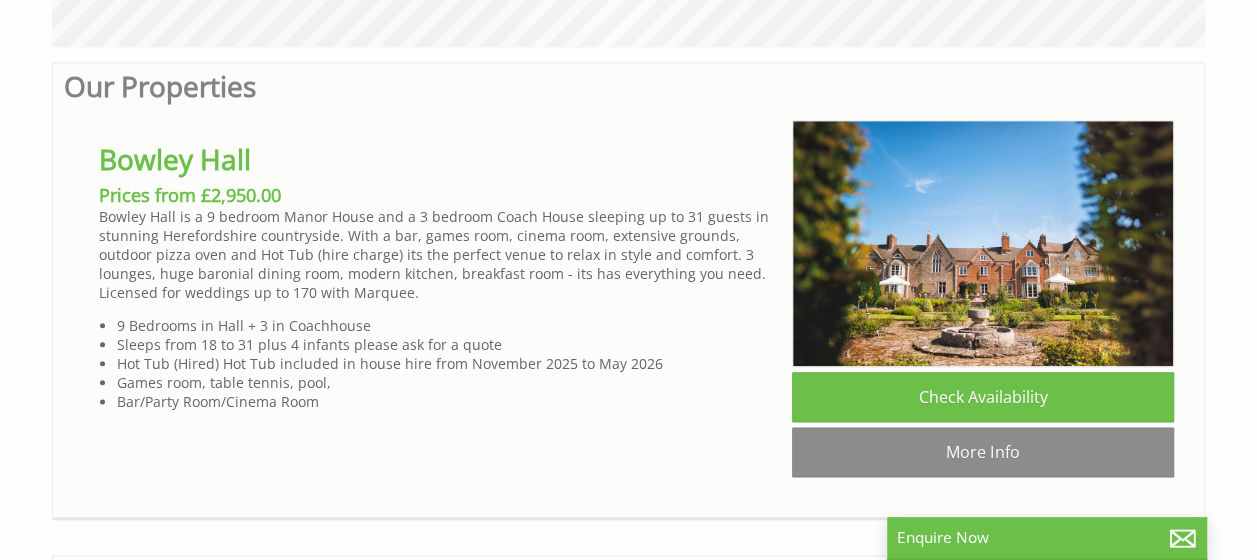 scroll, scrollTop: 1038, scrollLeft: 0, axis: vertical 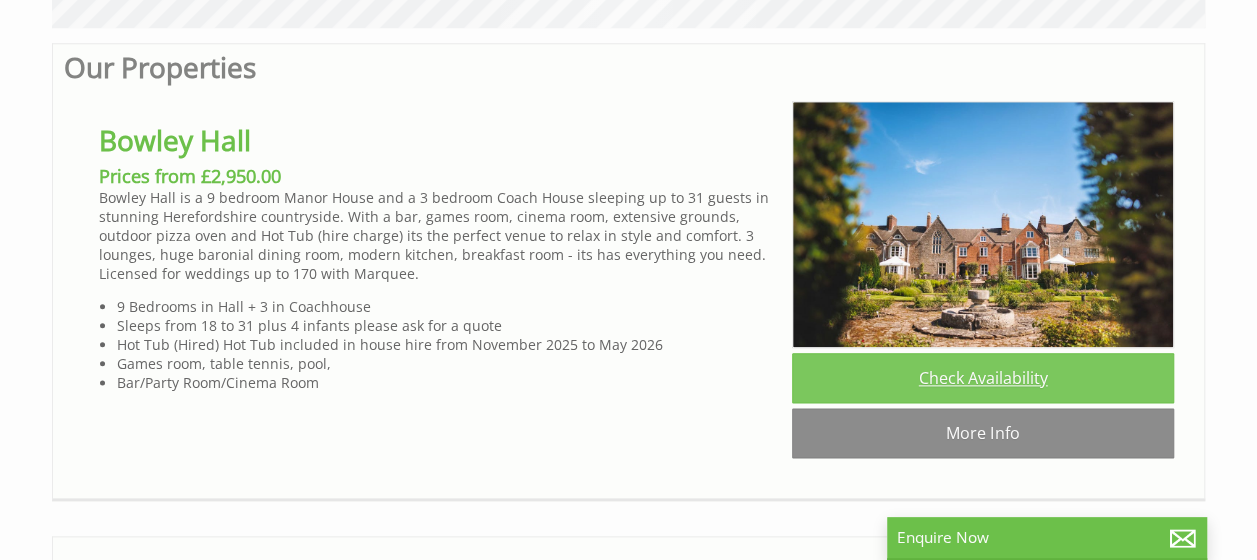 click on "Check Availability" at bounding box center (983, 378) 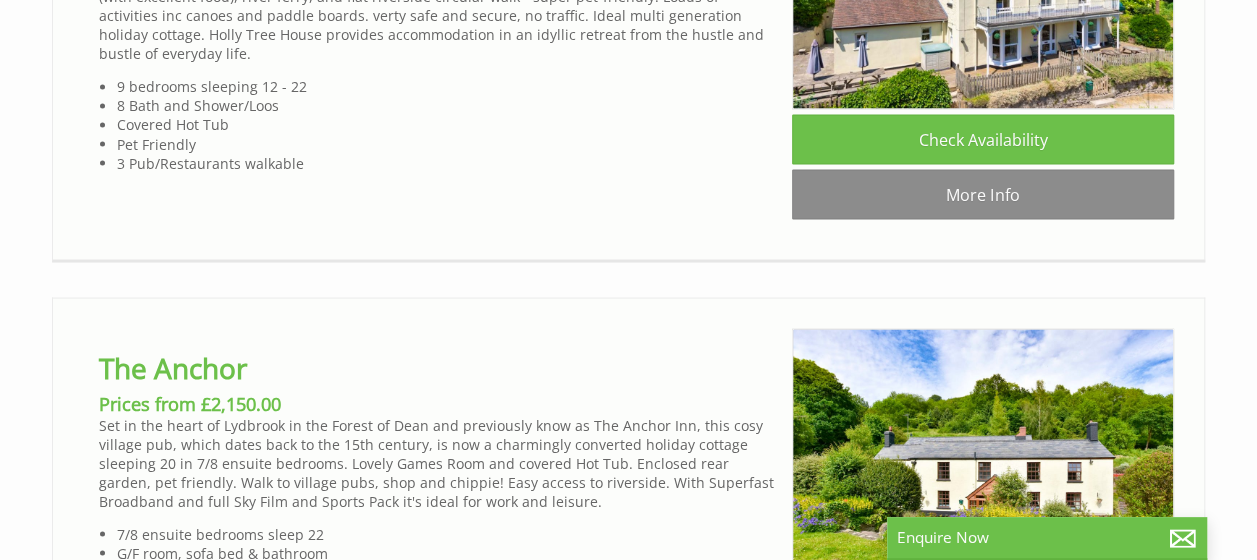scroll, scrollTop: 1607, scrollLeft: 0, axis: vertical 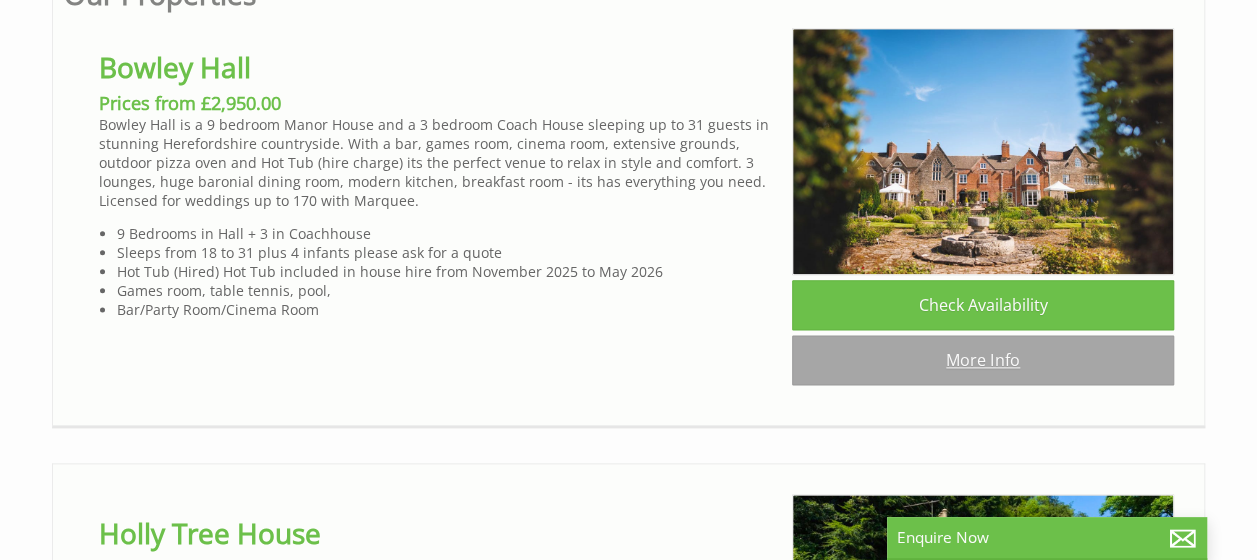 click on "More Info" at bounding box center [983, 360] 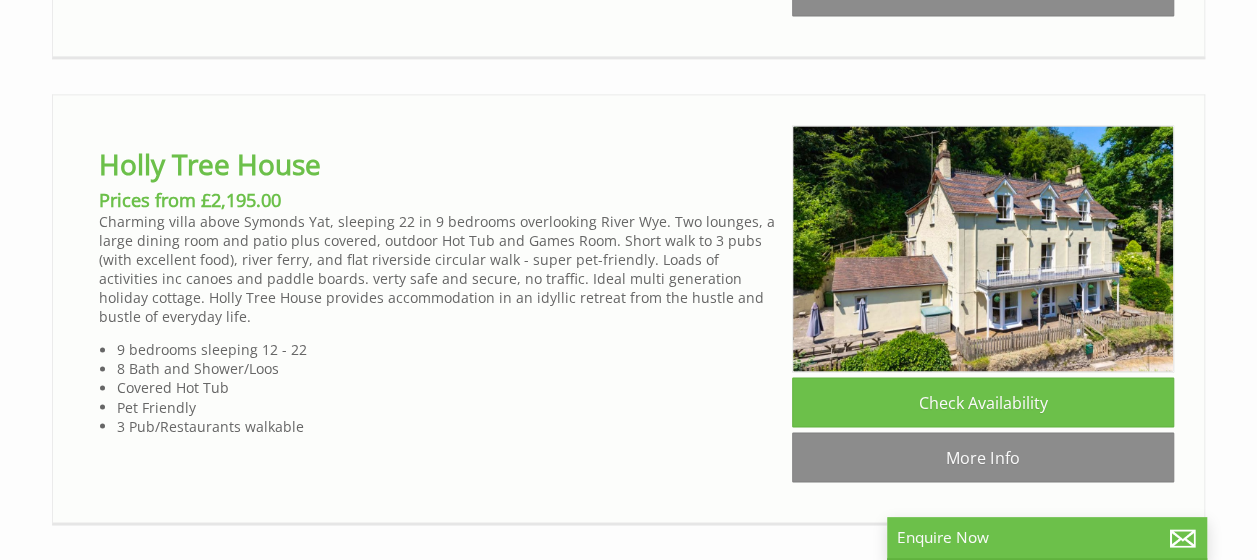 scroll, scrollTop: 1500, scrollLeft: 0, axis: vertical 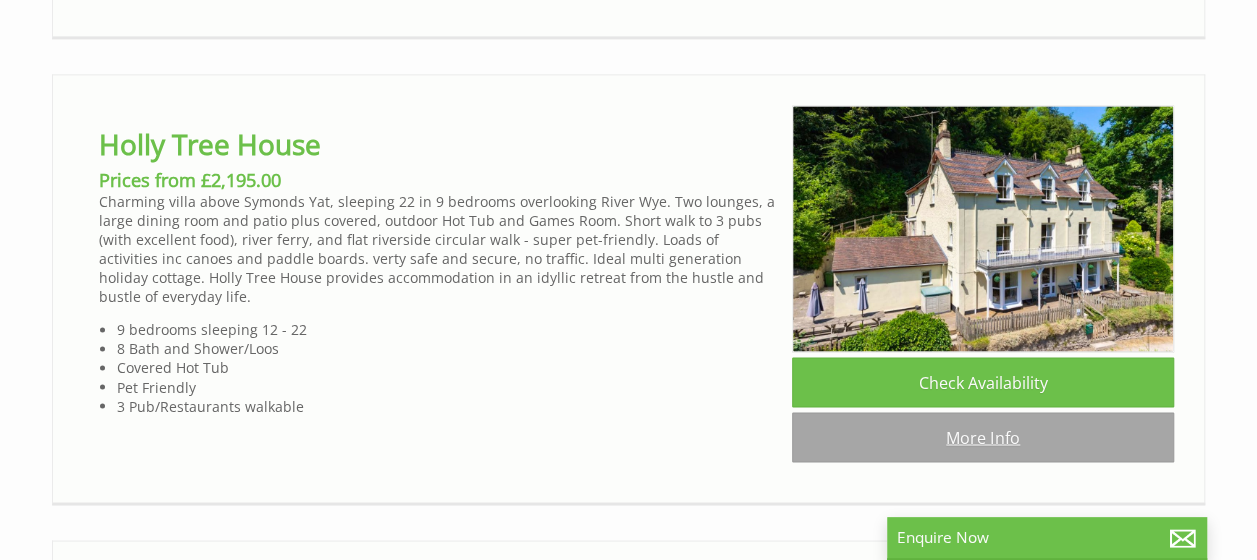 click on "More Info" at bounding box center [983, 437] 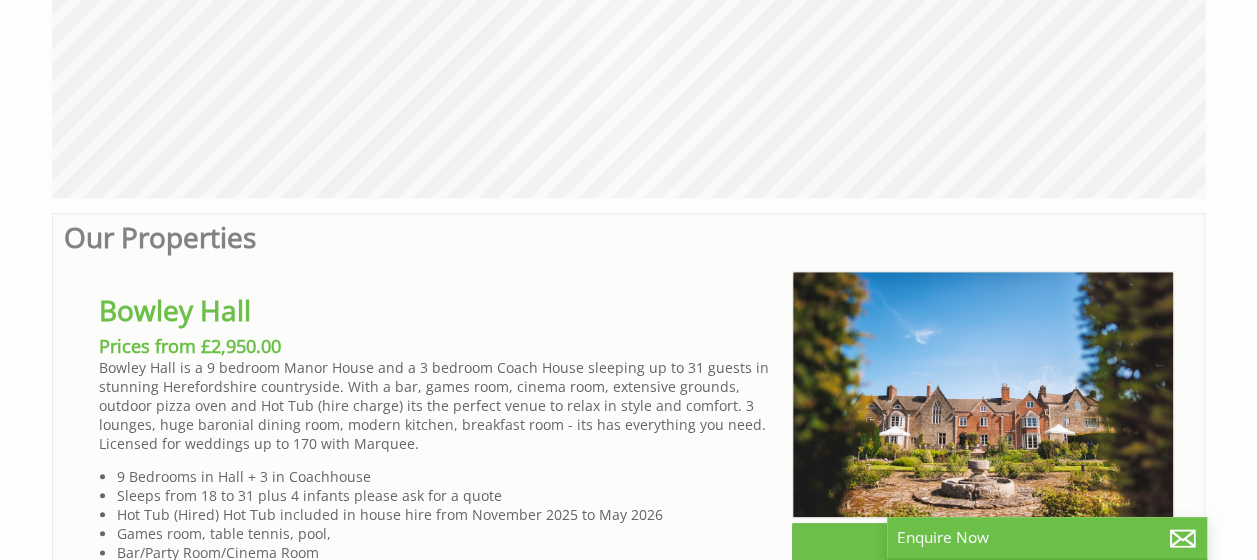 scroll, scrollTop: 897, scrollLeft: 0, axis: vertical 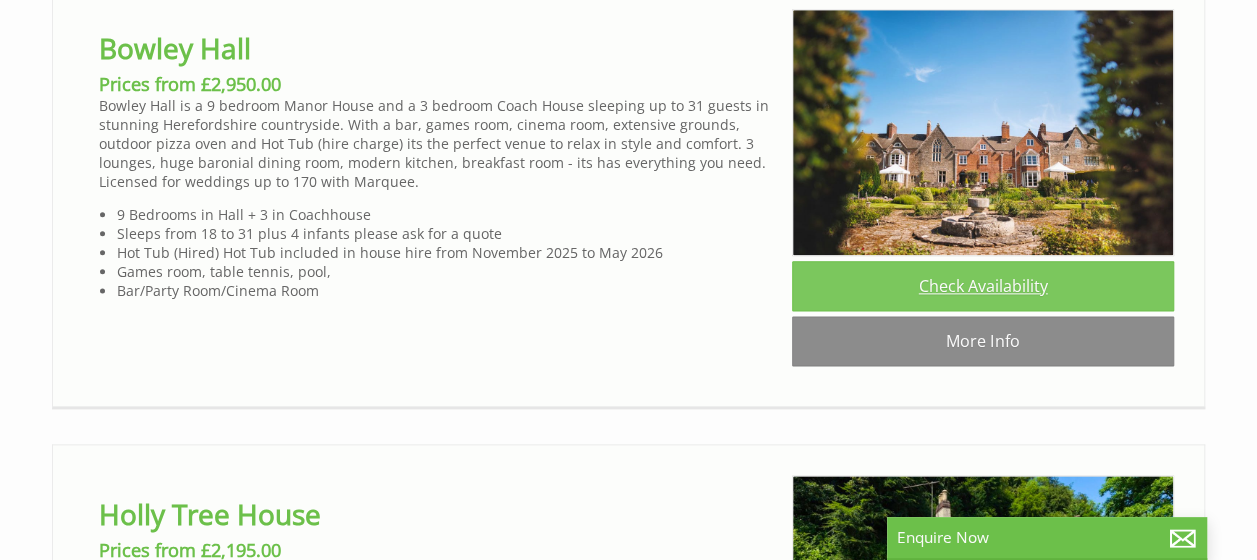 click on "Check Availability" at bounding box center (983, 286) 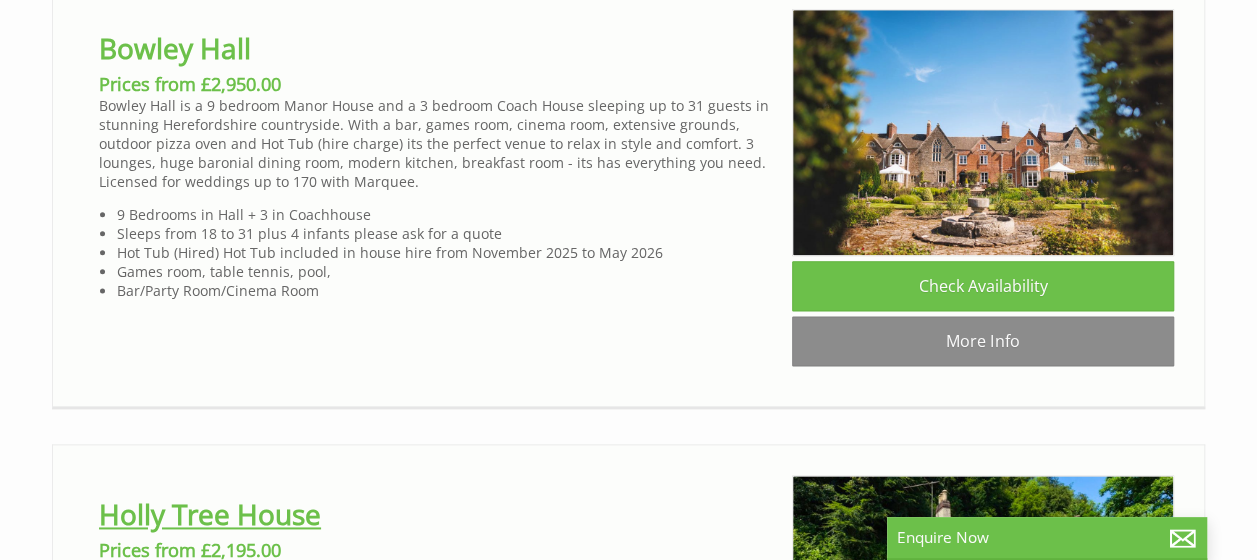 click on "Holly Tree House" at bounding box center (210, 514) 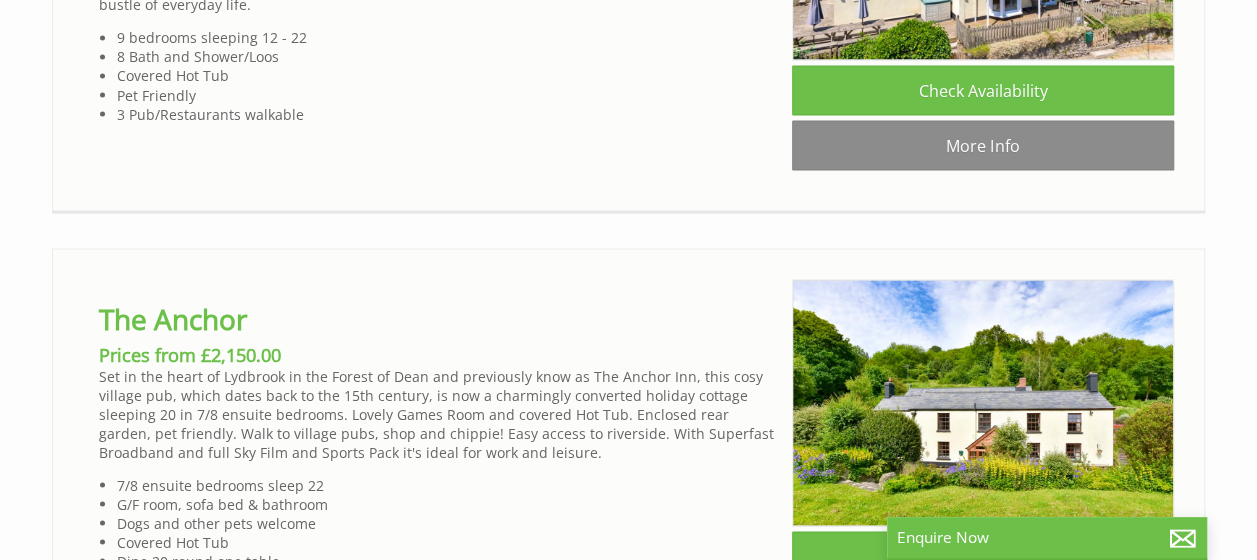 scroll, scrollTop: 1860, scrollLeft: 0, axis: vertical 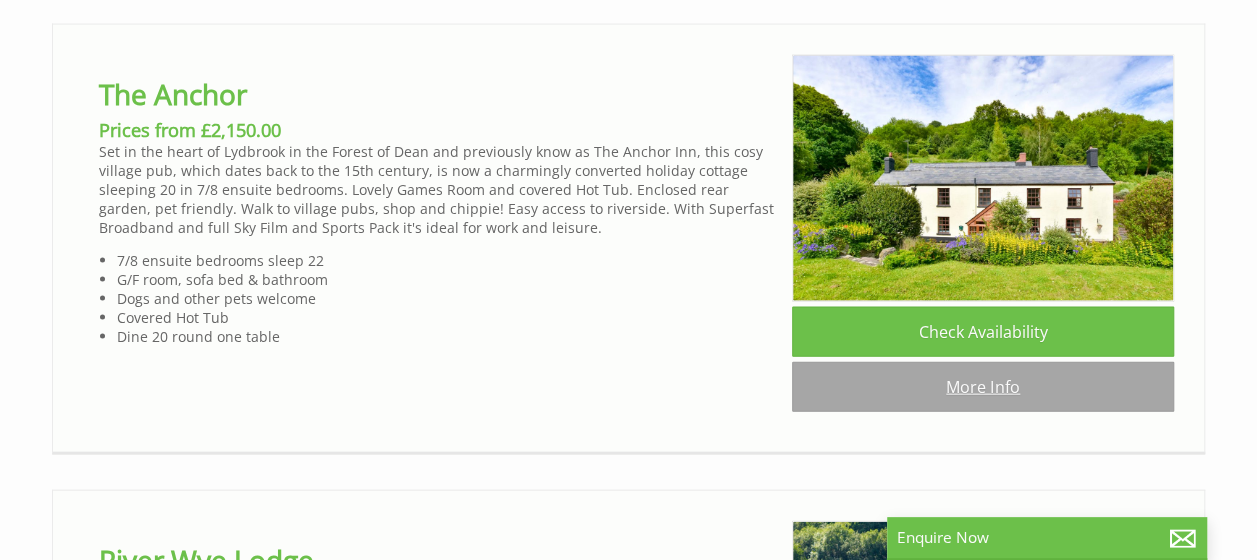 click on "More Info" at bounding box center [983, 387] 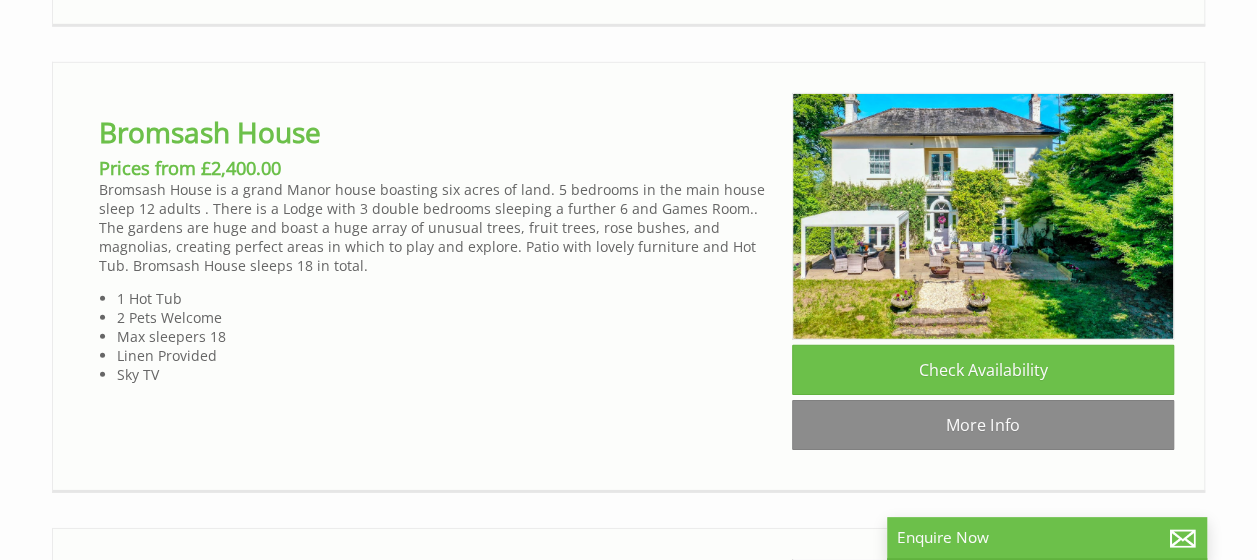 scroll, scrollTop: 2931, scrollLeft: 0, axis: vertical 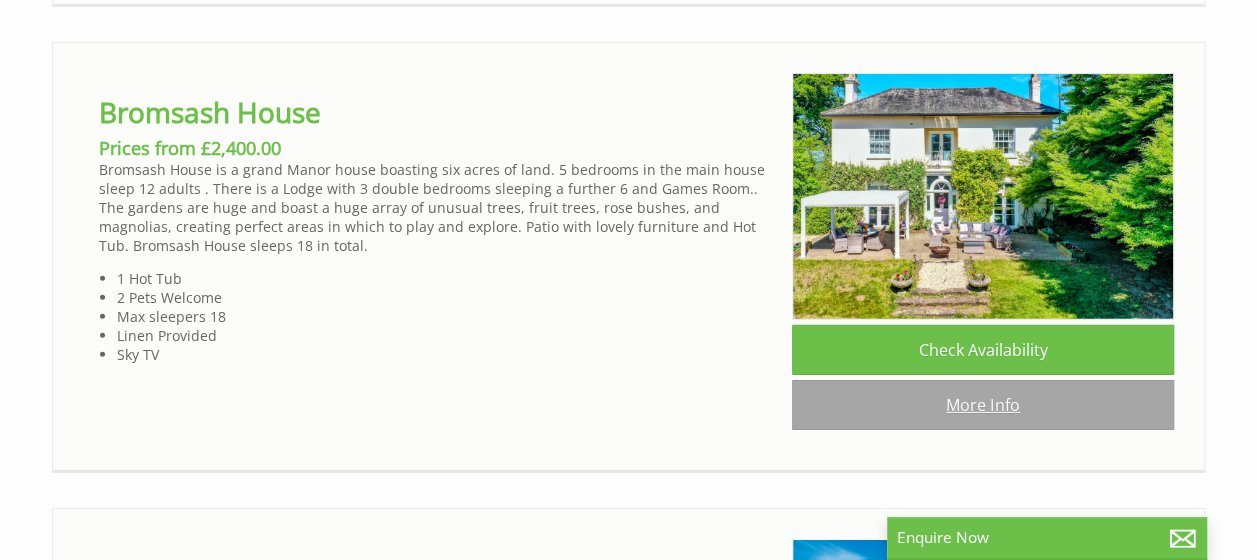 click on "More Info" at bounding box center [983, 405] 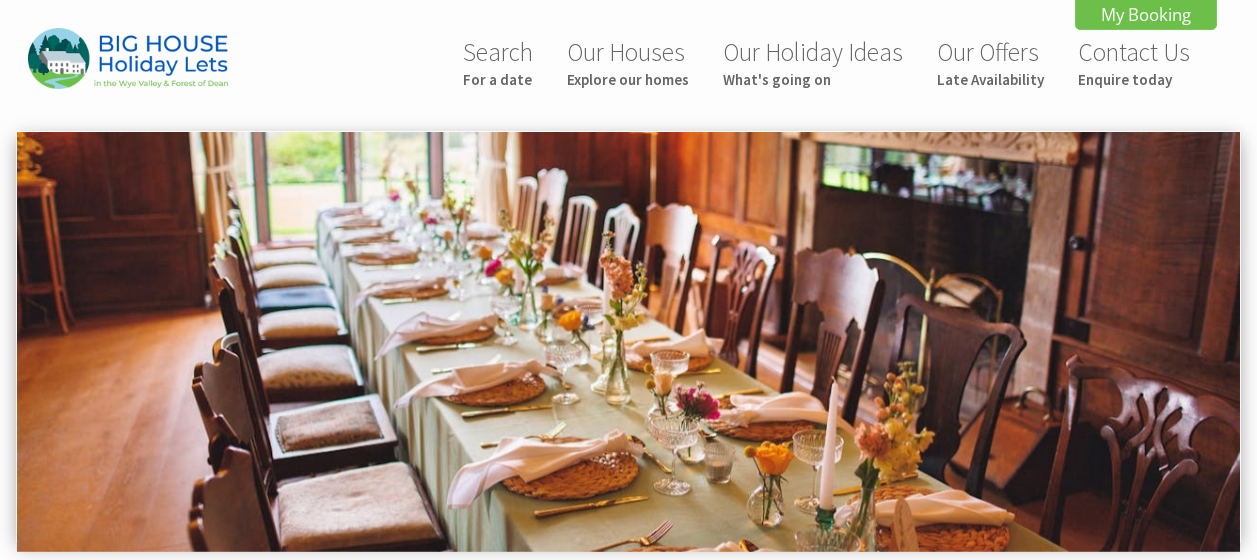 scroll, scrollTop: 0, scrollLeft: 0, axis: both 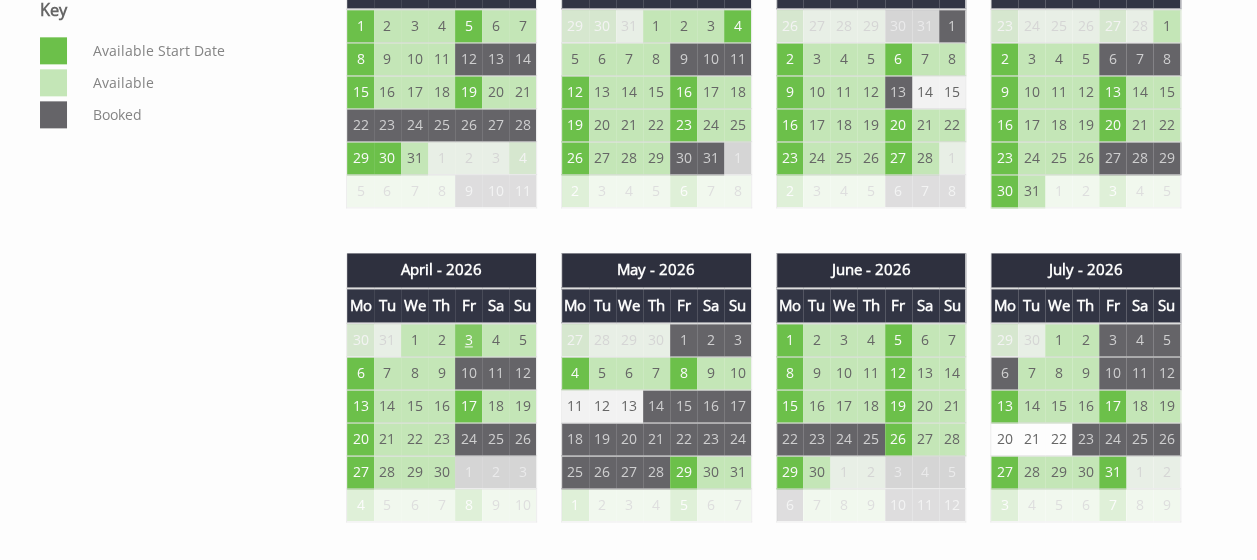 click on "3" at bounding box center (468, 340) 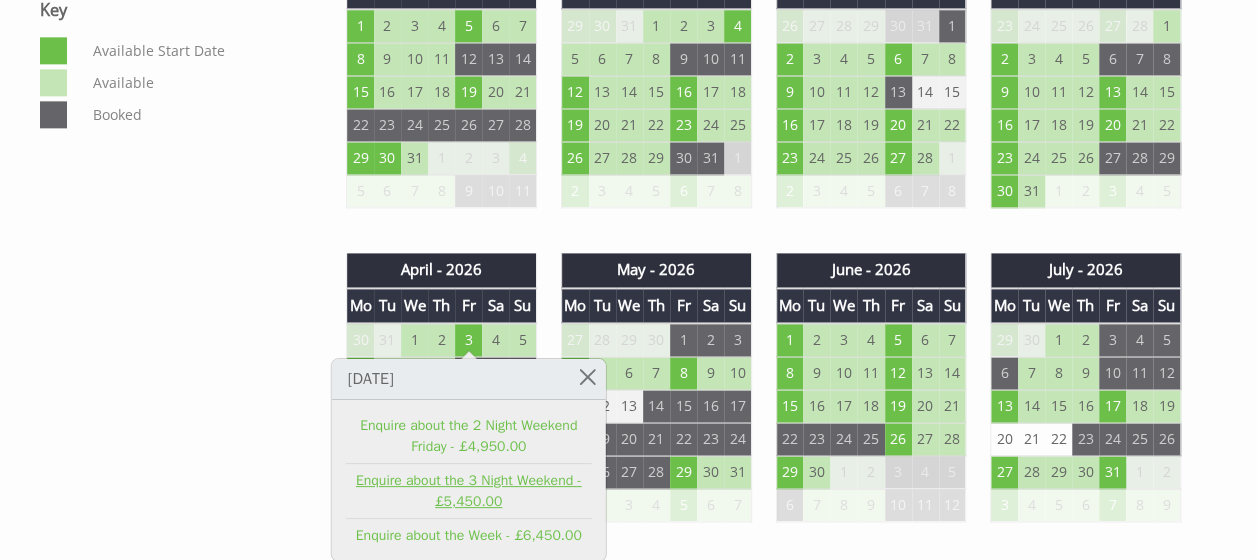 click on "Enquire about the 3 Night Weekend  - £5,450.00" at bounding box center [469, 491] 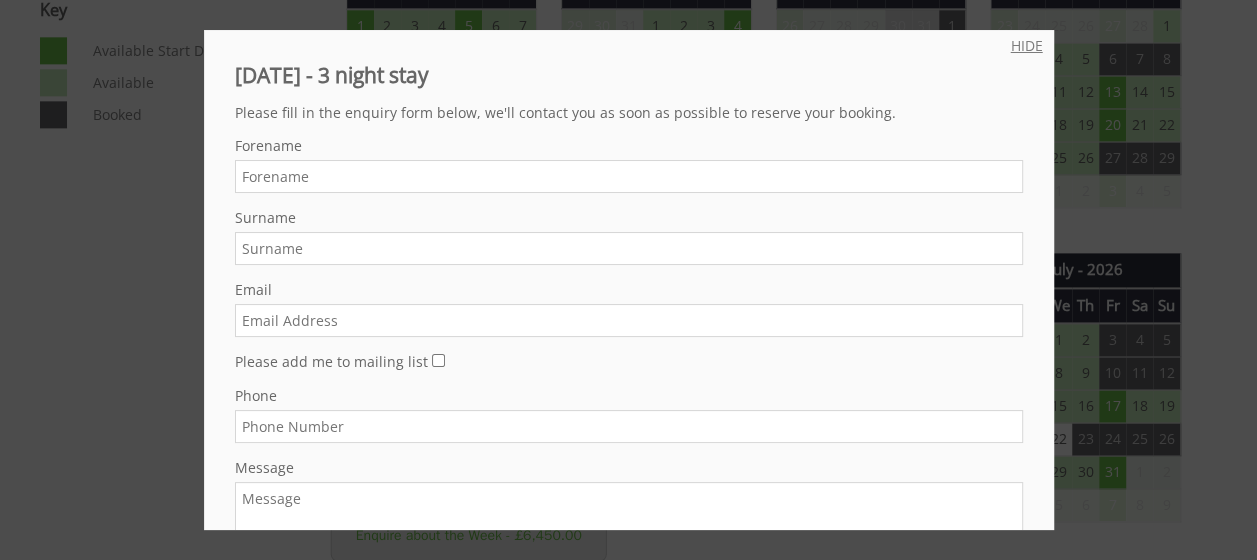 click on "HIDE" at bounding box center [1027, 45] 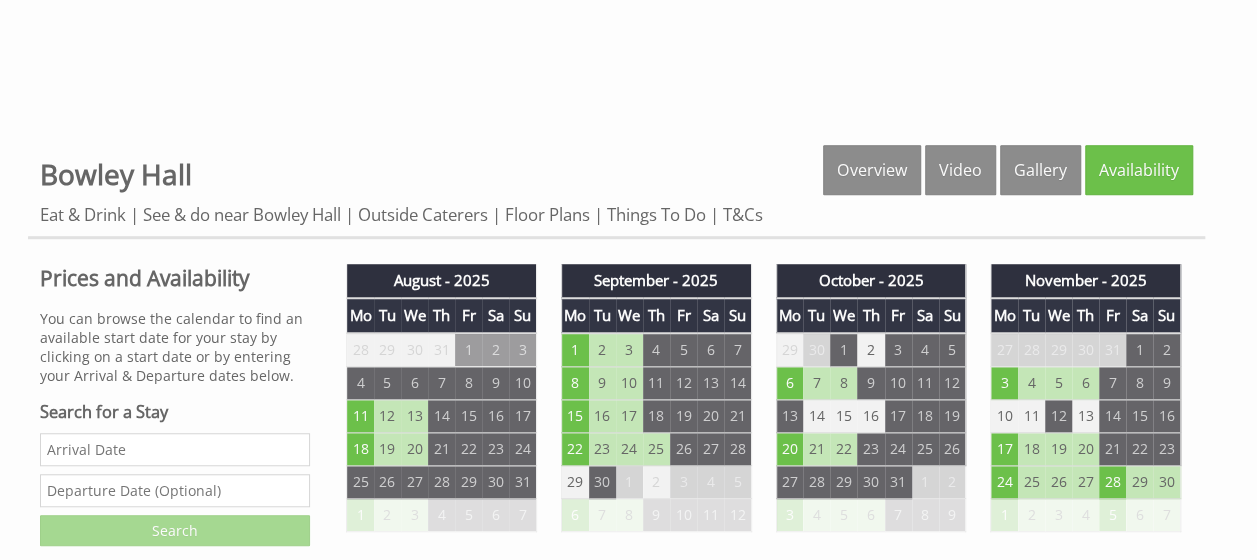 scroll, scrollTop: 693, scrollLeft: 0, axis: vertical 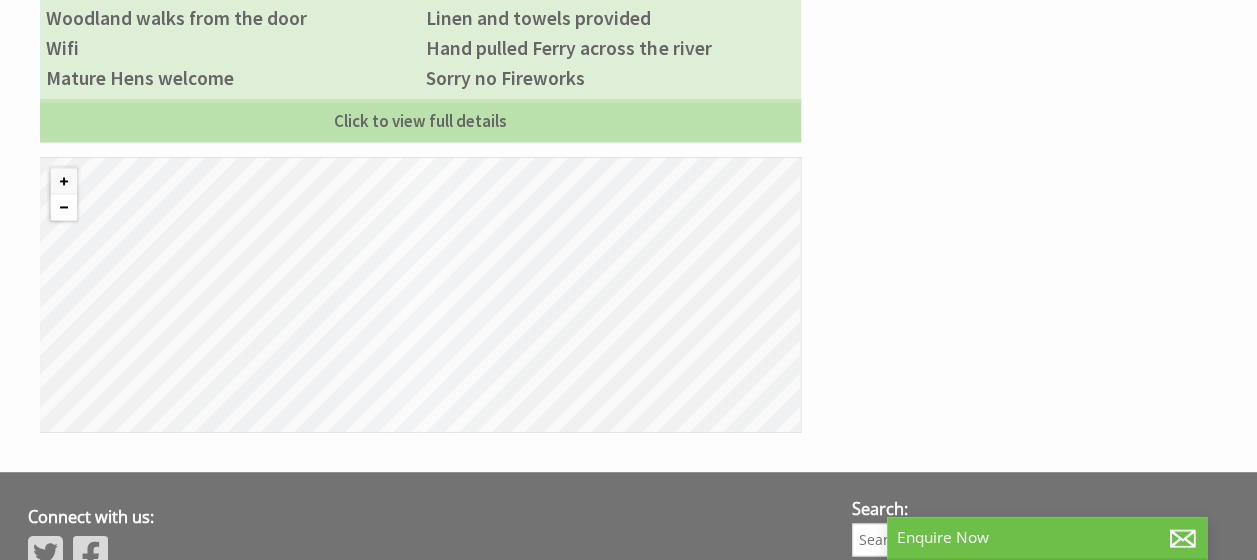 click at bounding box center (64, 207) 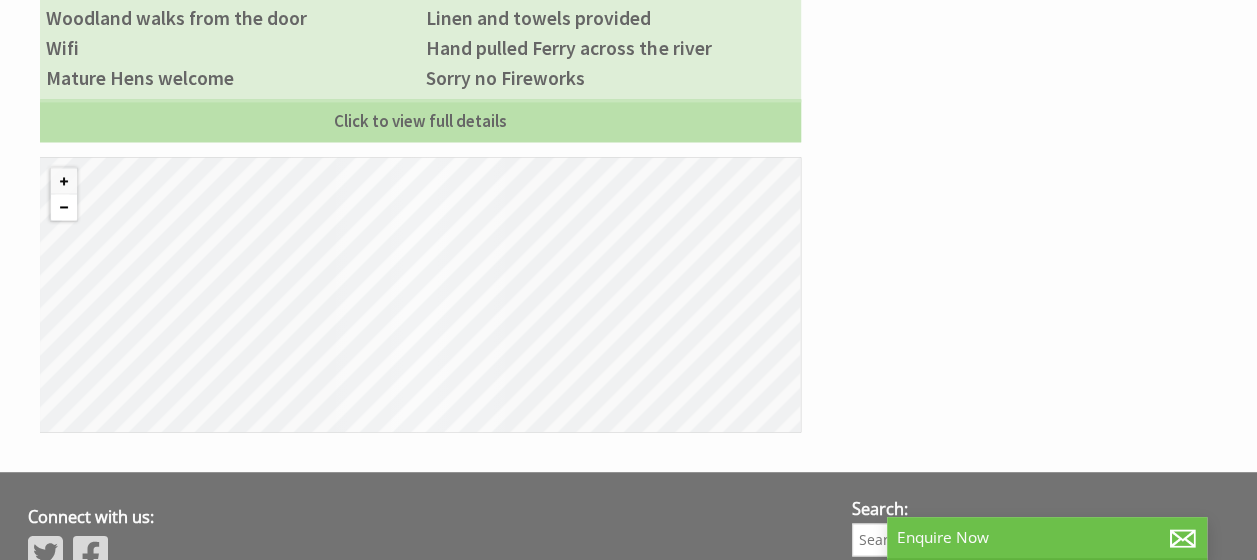 click at bounding box center (64, 207) 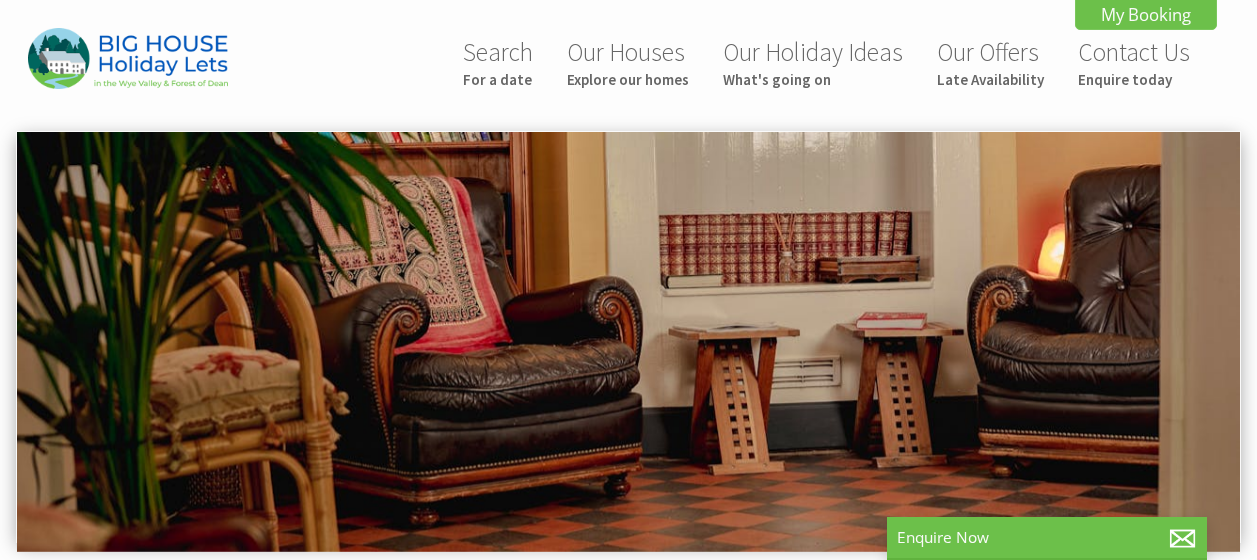 scroll, scrollTop: 0, scrollLeft: 0, axis: both 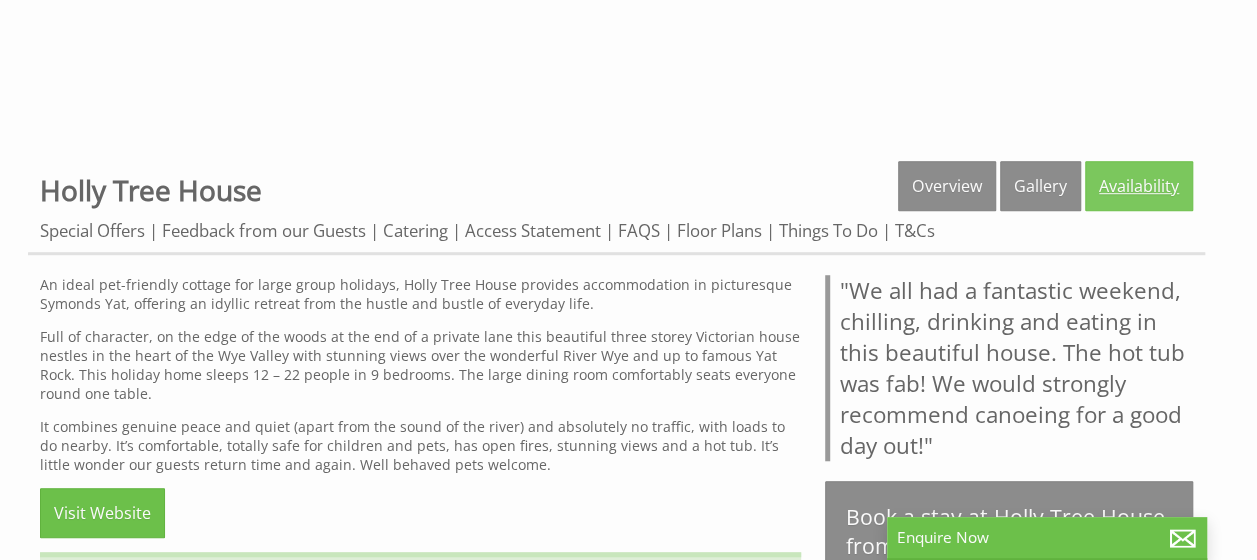 click on "Availability" at bounding box center (1139, 186) 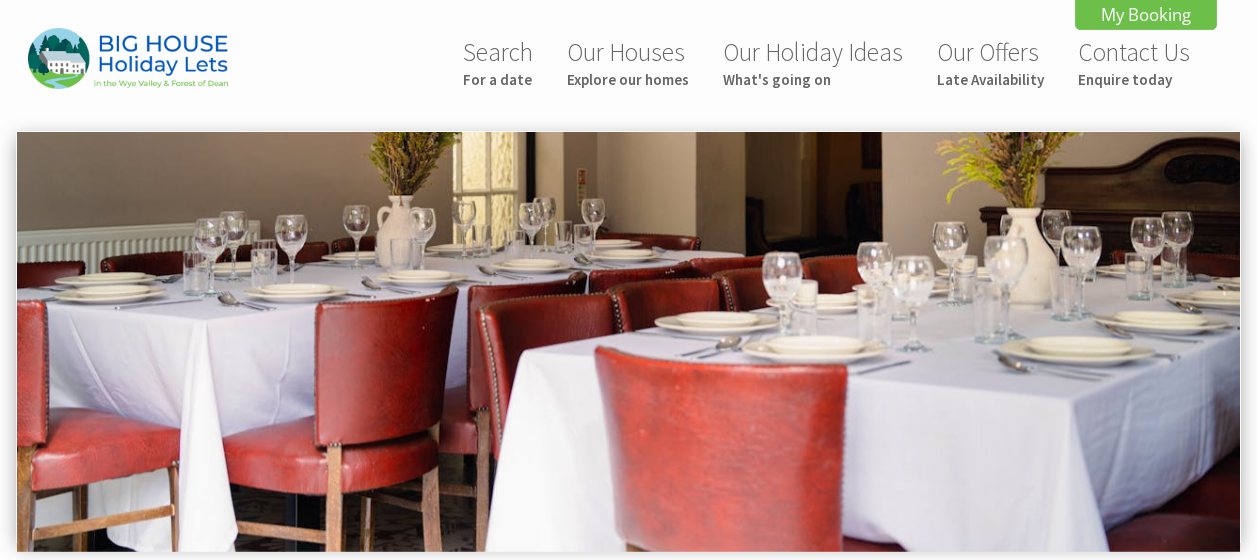 scroll, scrollTop: 0, scrollLeft: 0, axis: both 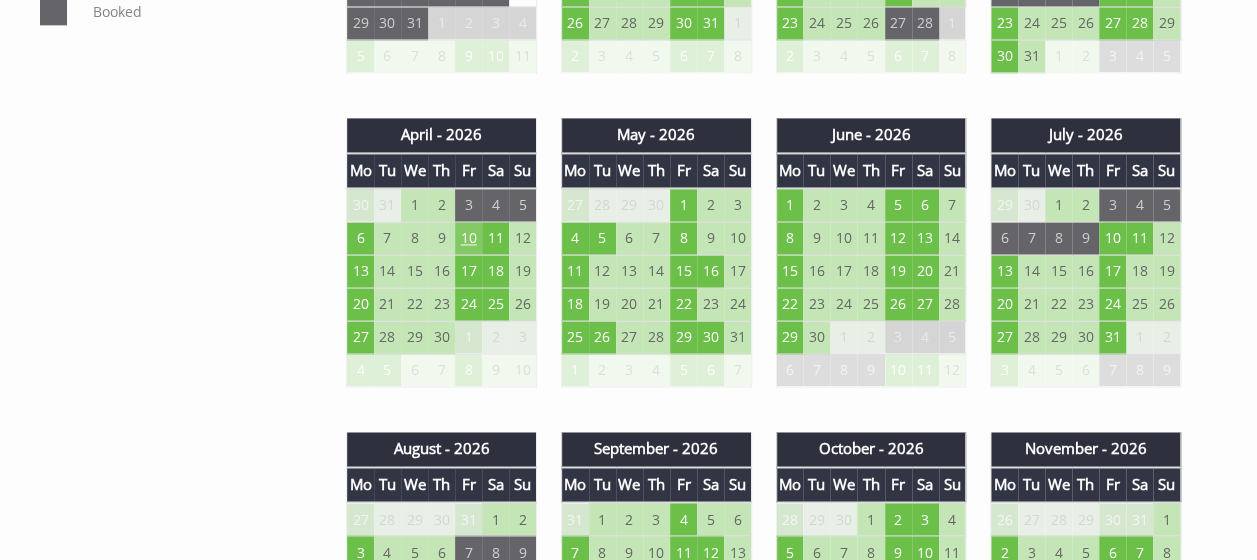 click on "10" at bounding box center [468, 238] 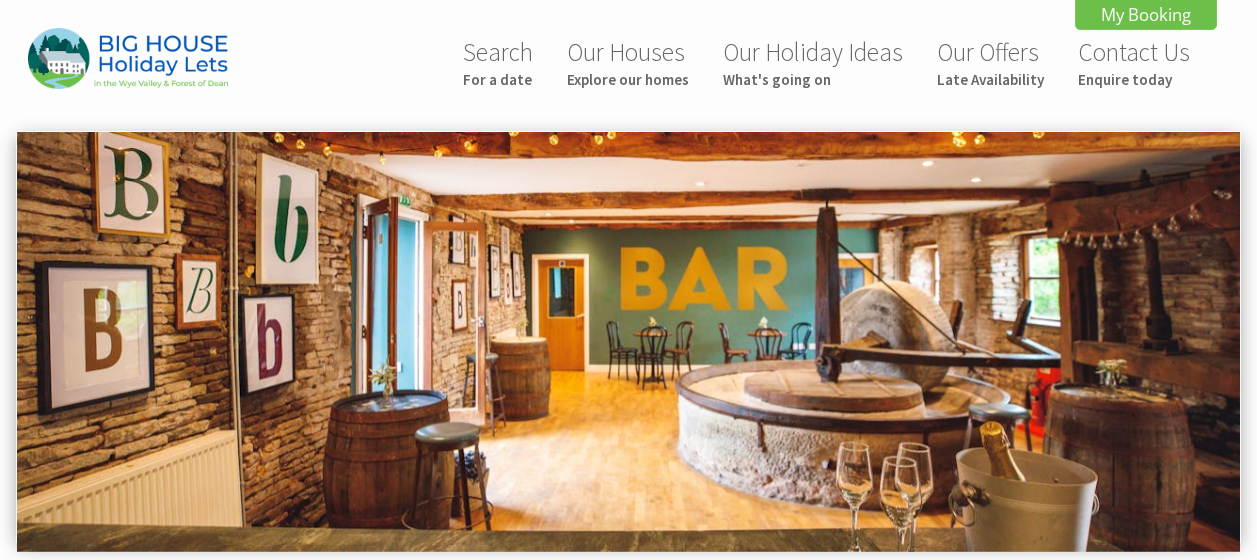 scroll, scrollTop: 0, scrollLeft: 0, axis: both 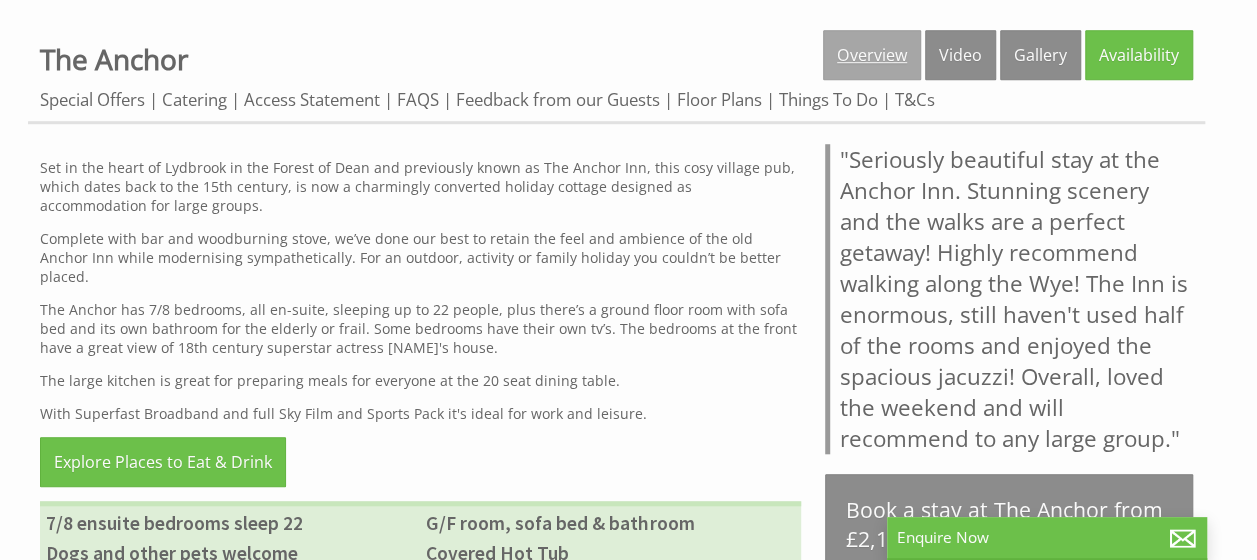 click on "Overview" at bounding box center (872, 55) 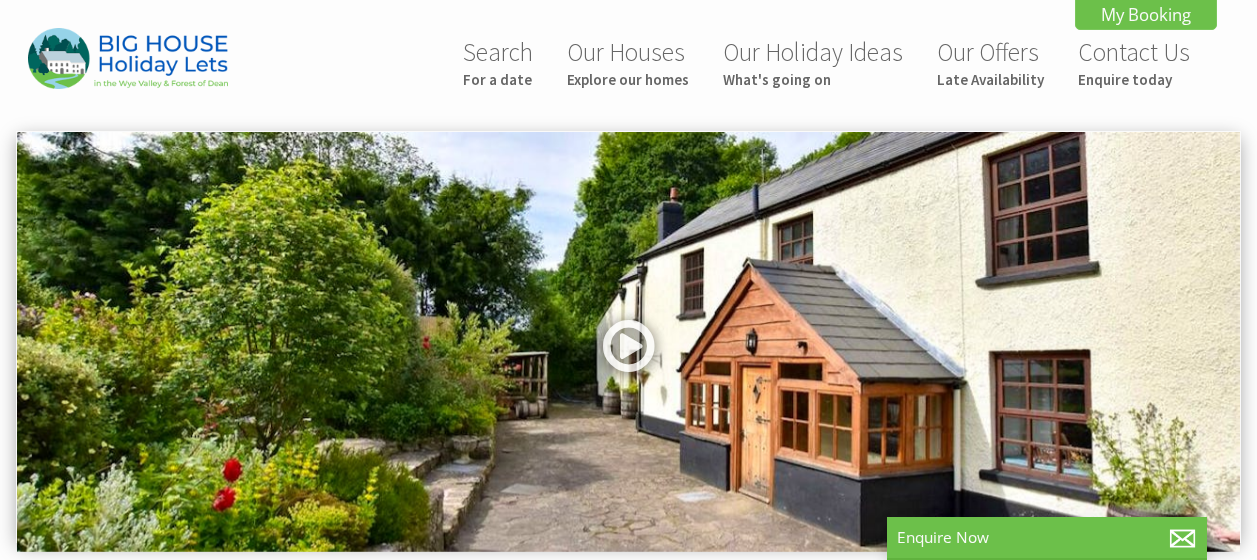 scroll, scrollTop: 0, scrollLeft: 0, axis: both 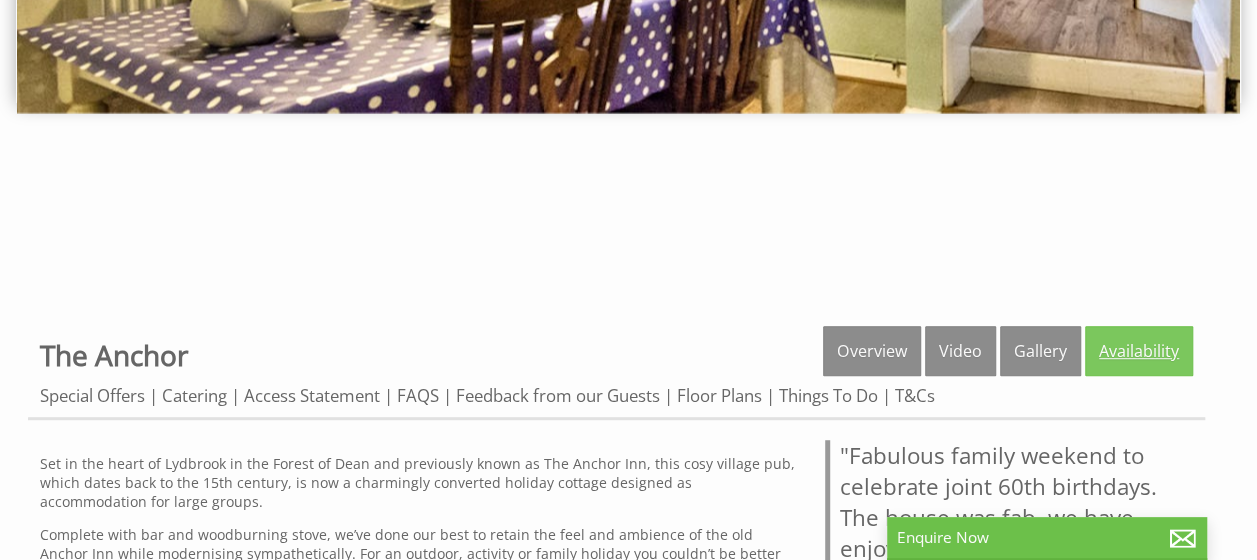 click on "Availability" at bounding box center (1139, 351) 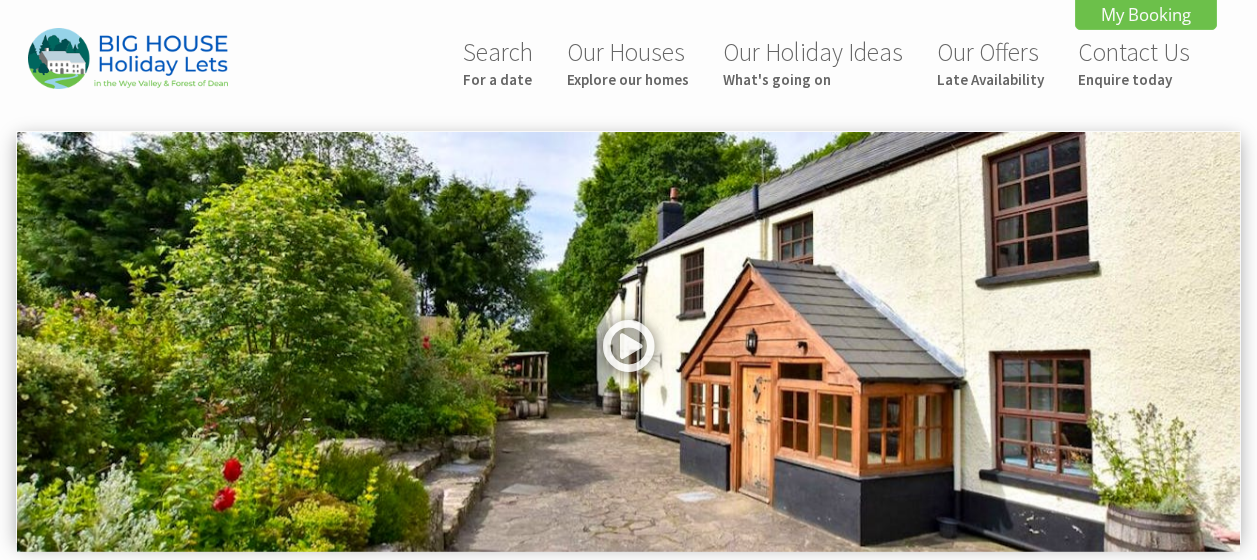 scroll, scrollTop: 0, scrollLeft: 0, axis: both 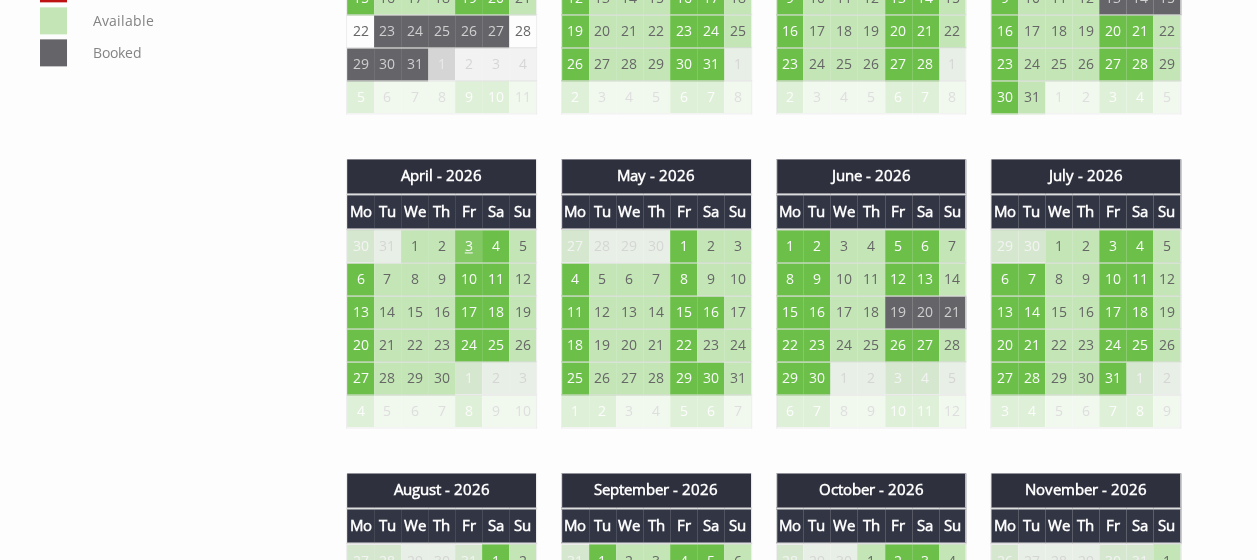 click on "3" at bounding box center [468, 246] 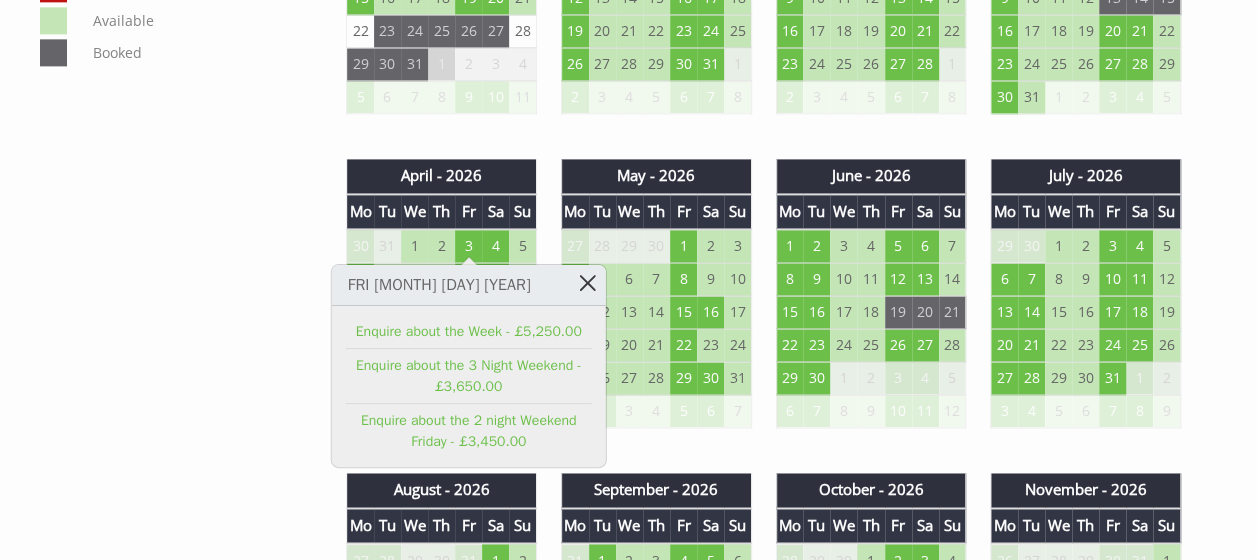 click at bounding box center [587, 282] 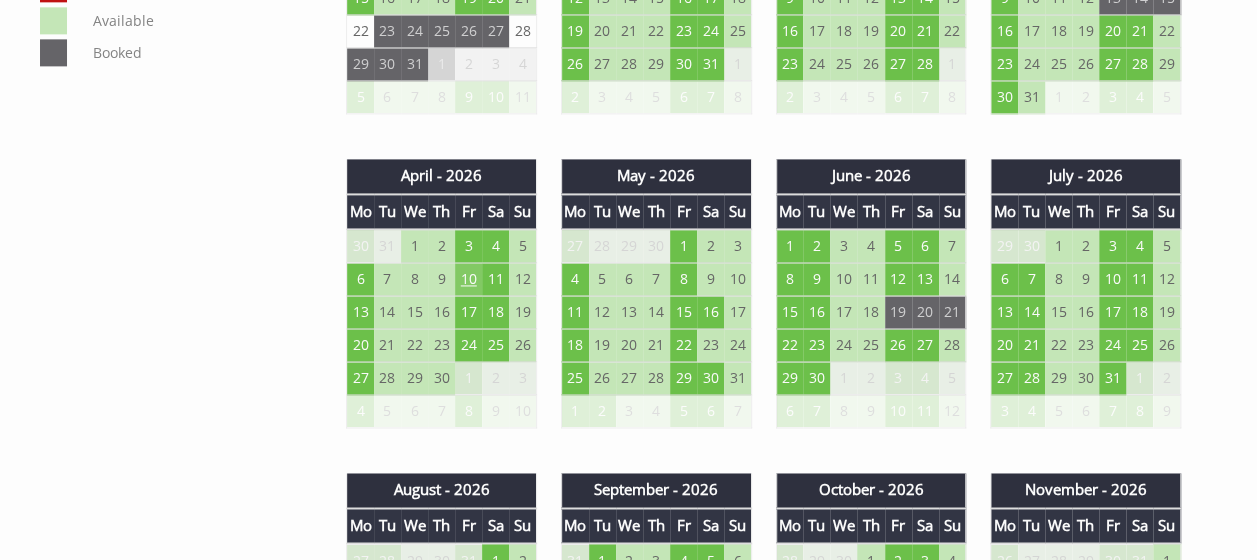 click on "10" at bounding box center (468, 279) 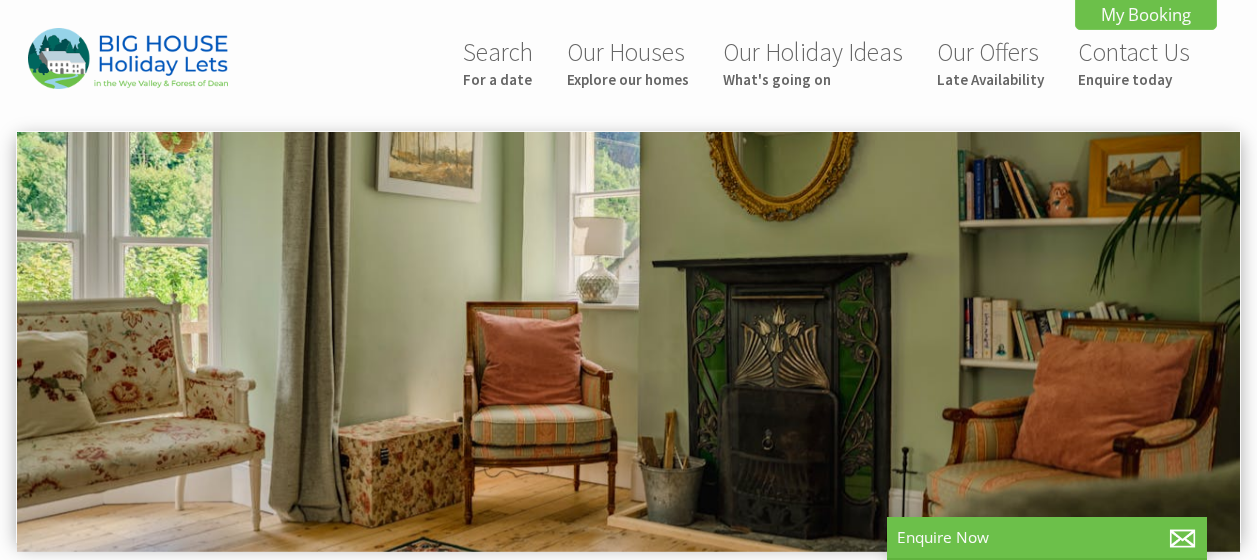 scroll, scrollTop: 0, scrollLeft: 0, axis: both 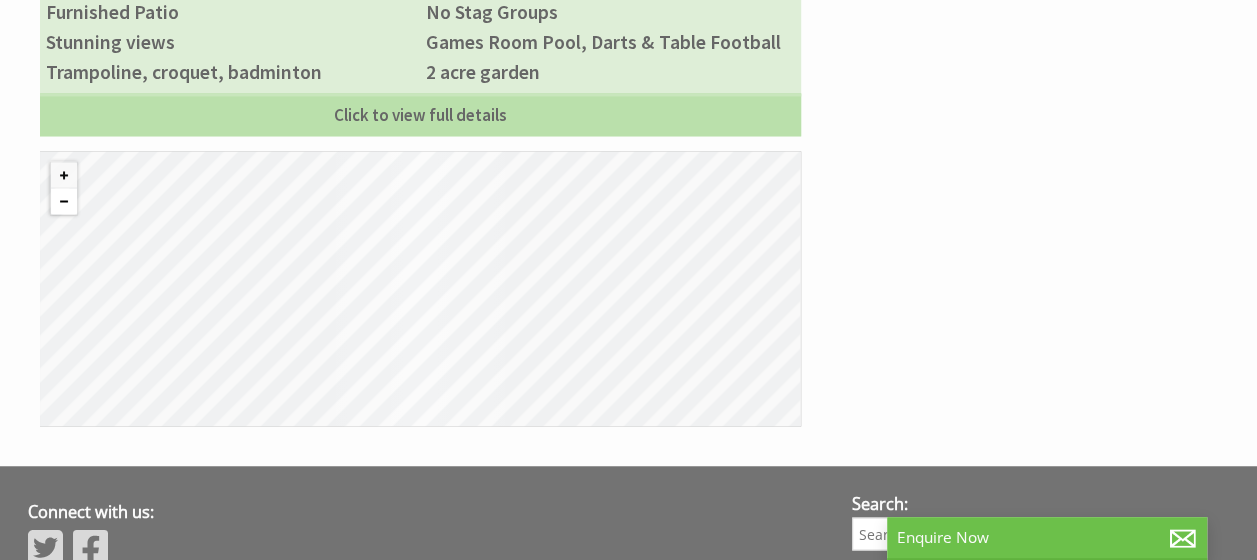 click at bounding box center [64, 201] 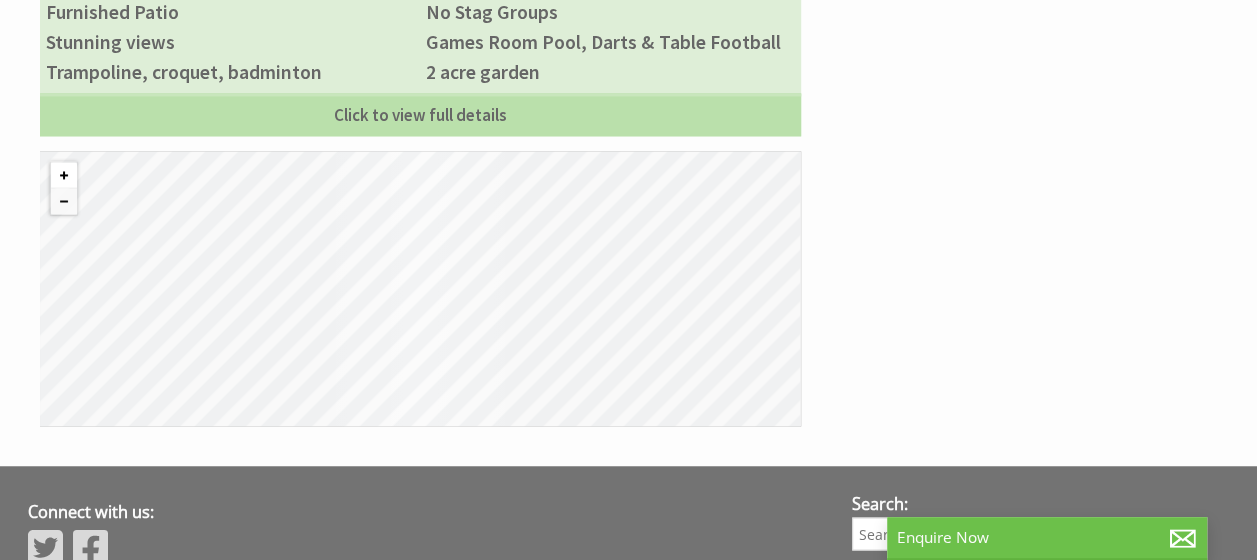 click at bounding box center [64, 175] 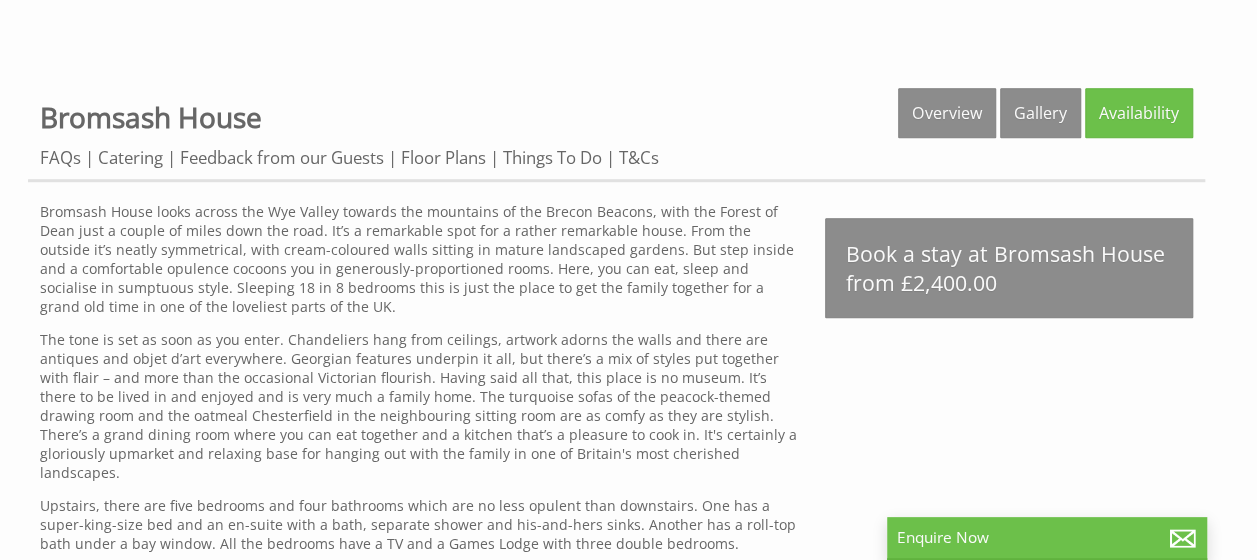 scroll, scrollTop: 646, scrollLeft: 0, axis: vertical 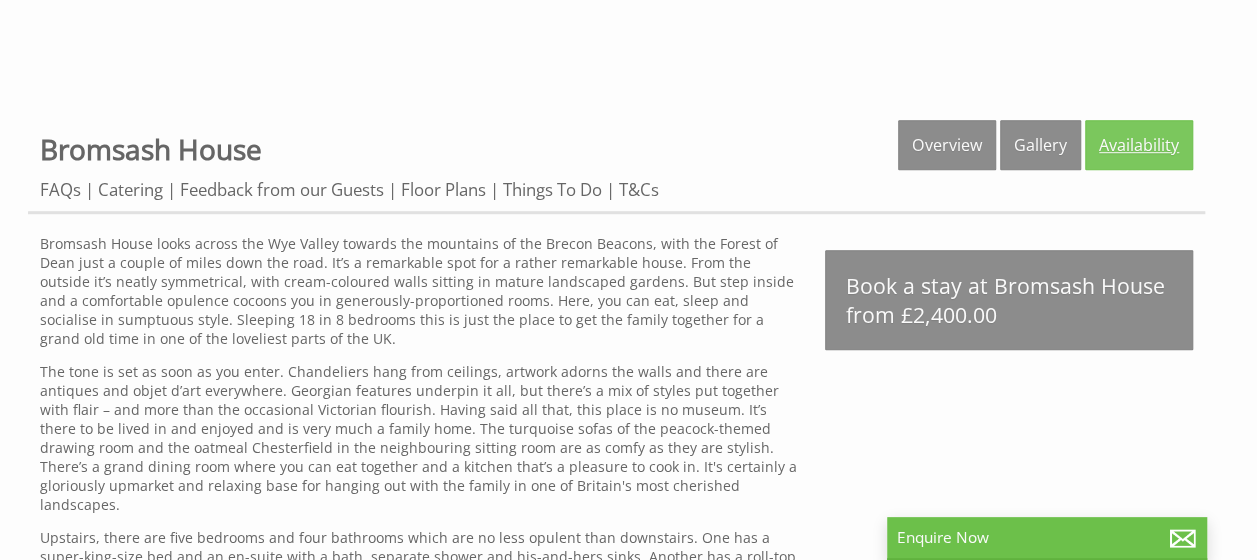 click on "Availability" at bounding box center (1139, 145) 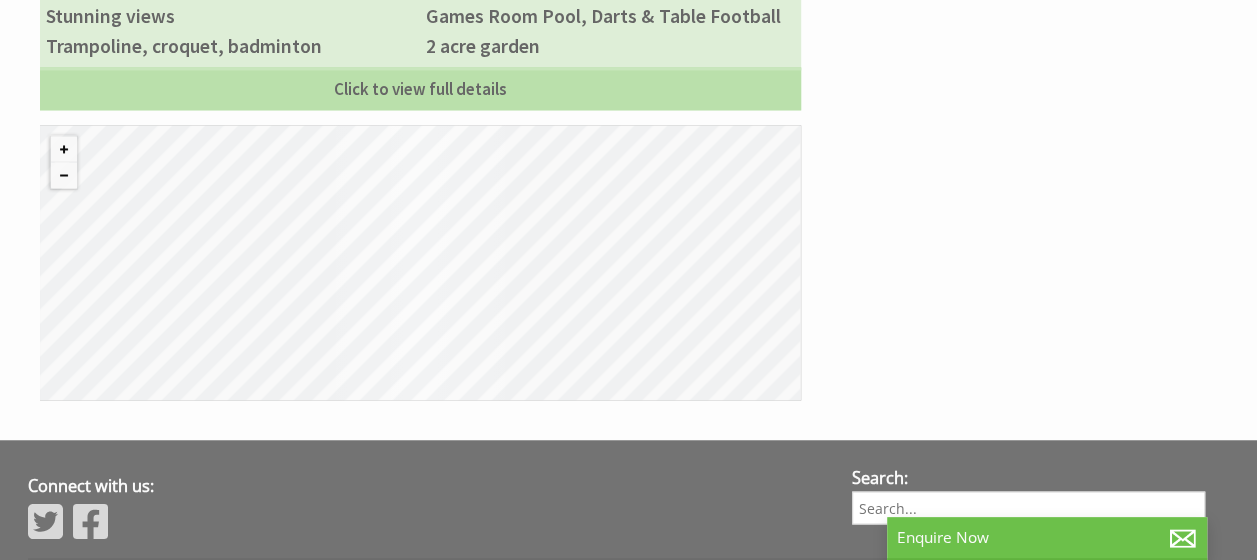scroll, scrollTop: 1482, scrollLeft: 0, axis: vertical 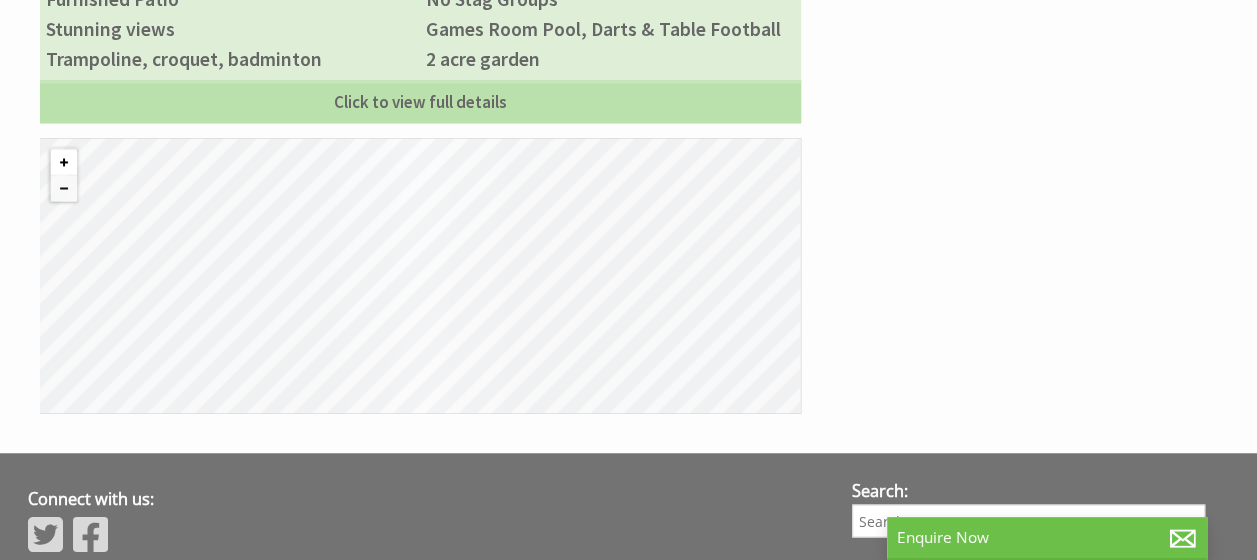 click at bounding box center [64, 162] 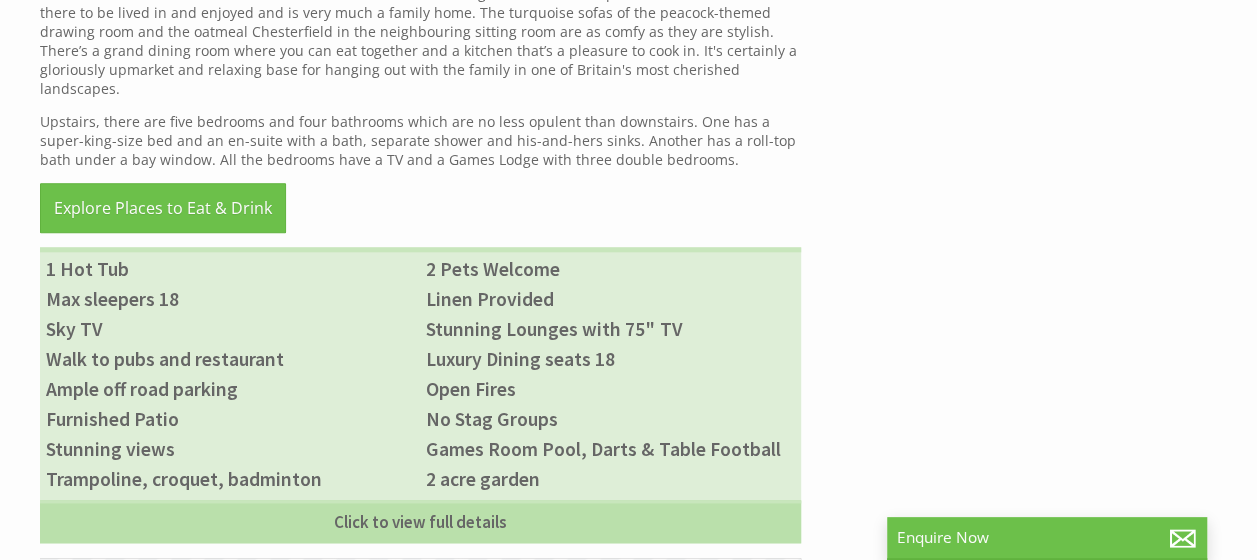 scroll, scrollTop: 1043, scrollLeft: 0, axis: vertical 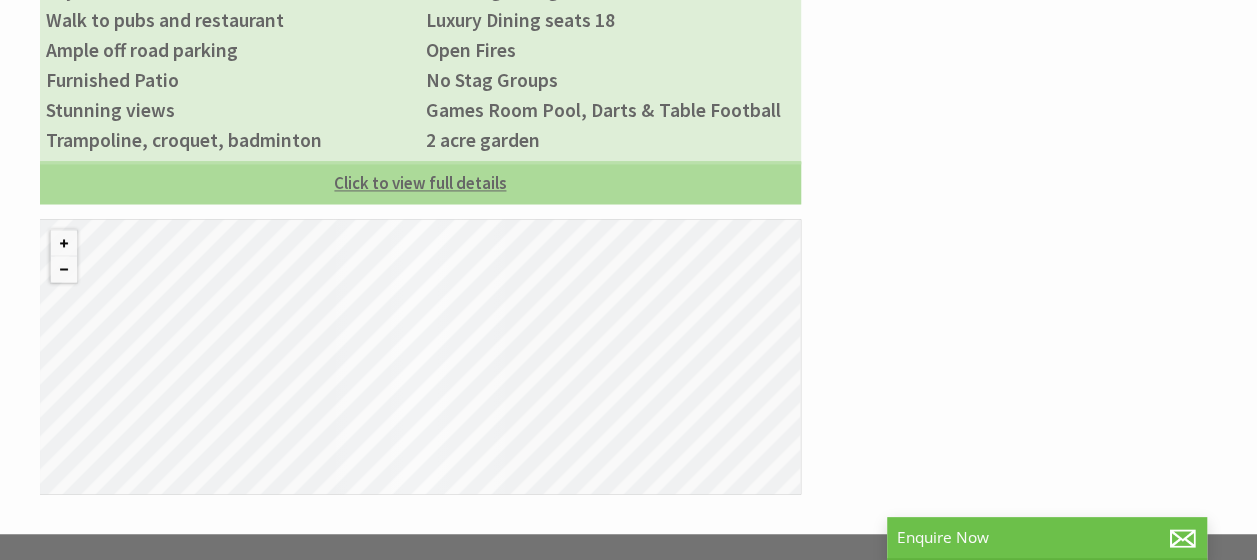 click on "Click to view full details" at bounding box center (420, 182) 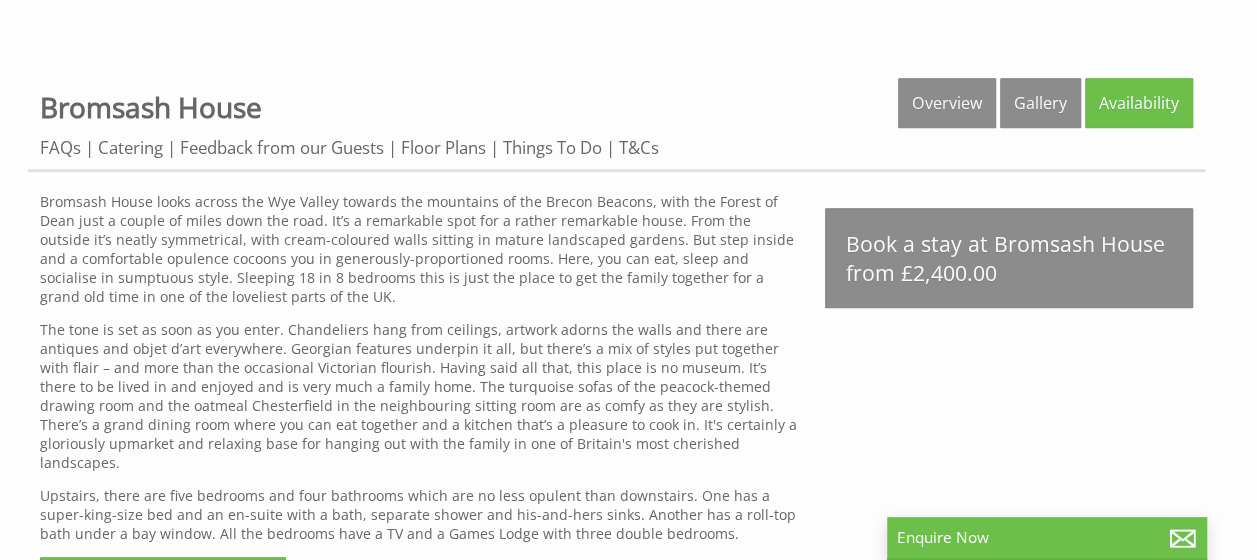 scroll, scrollTop: 698, scrollLeft: 0, axis: vertical 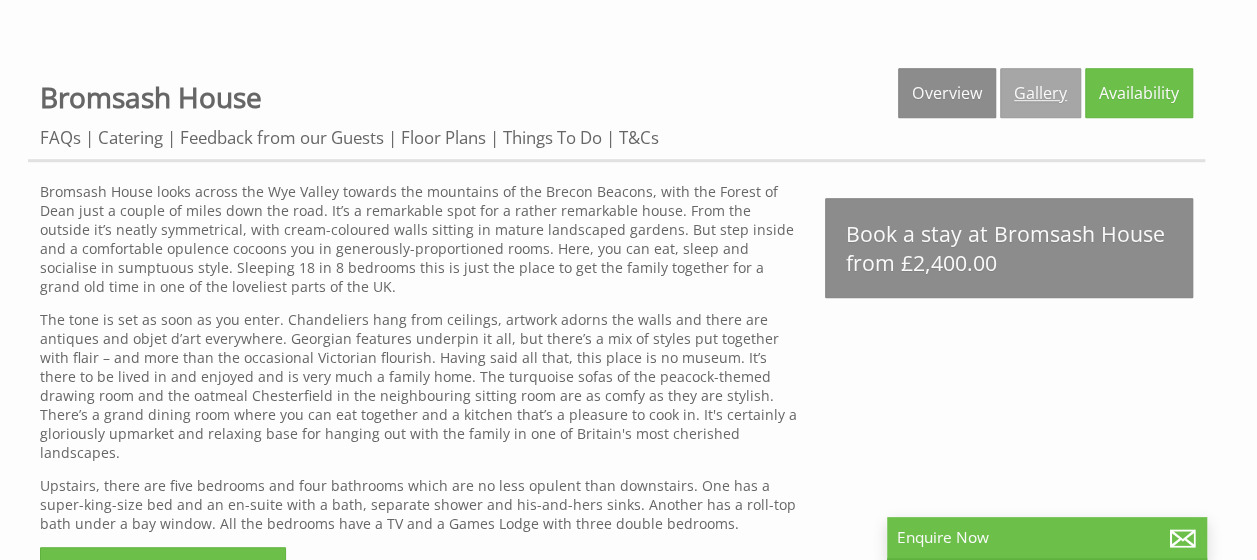 click on "Gallery" at bounding box center [1040, 93] 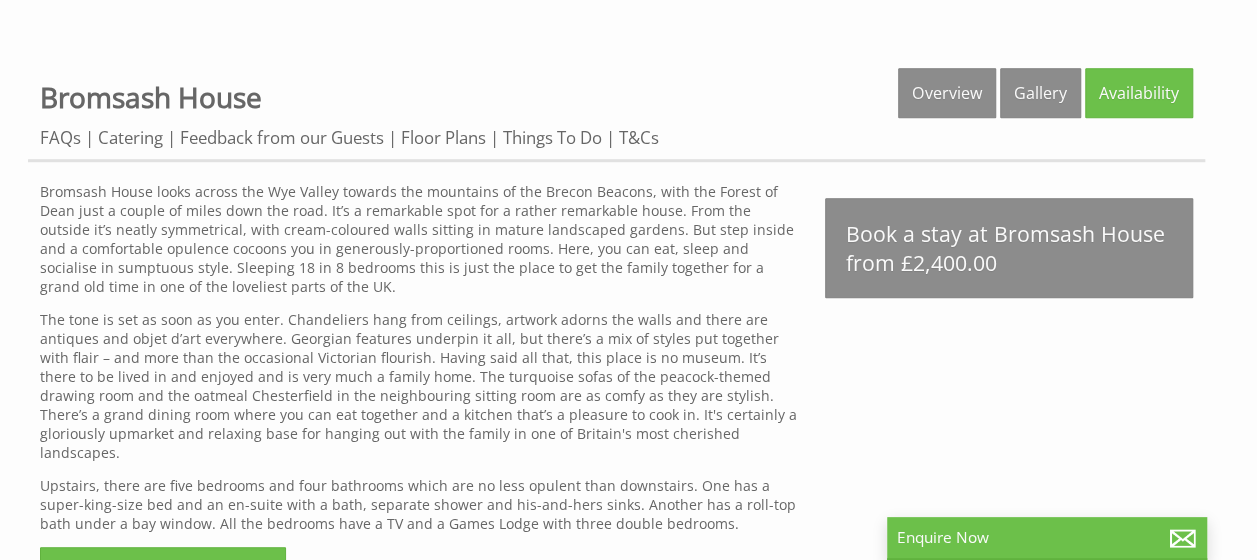 scroll, scrollTop: 0, scrollLeft: 0, axis: both 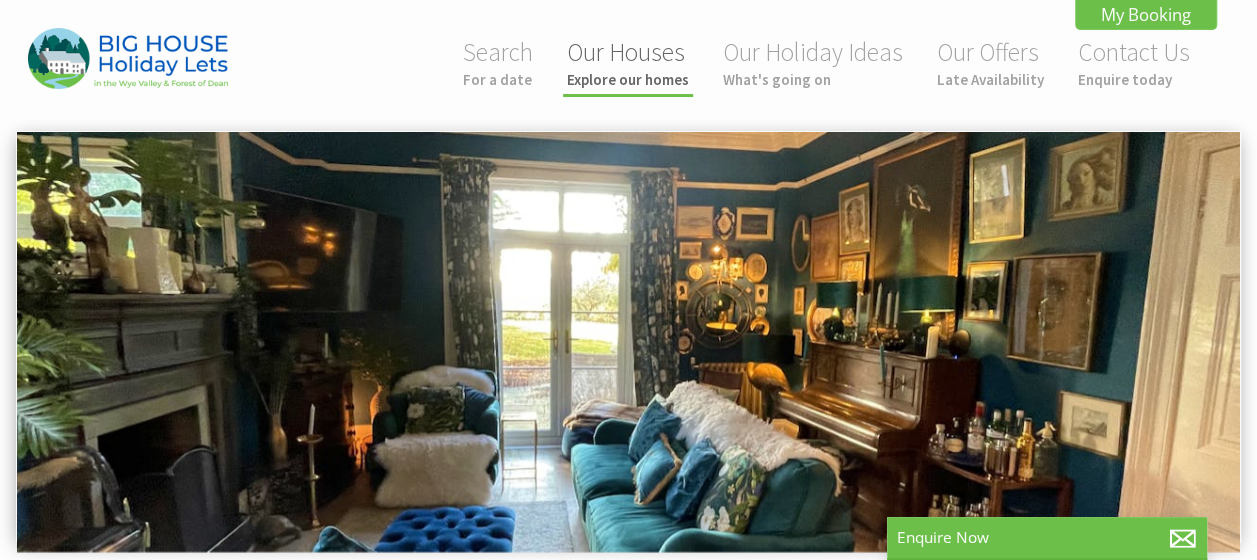 click on "Our Houses  Explore our homes" at bounding box center [628, 62] 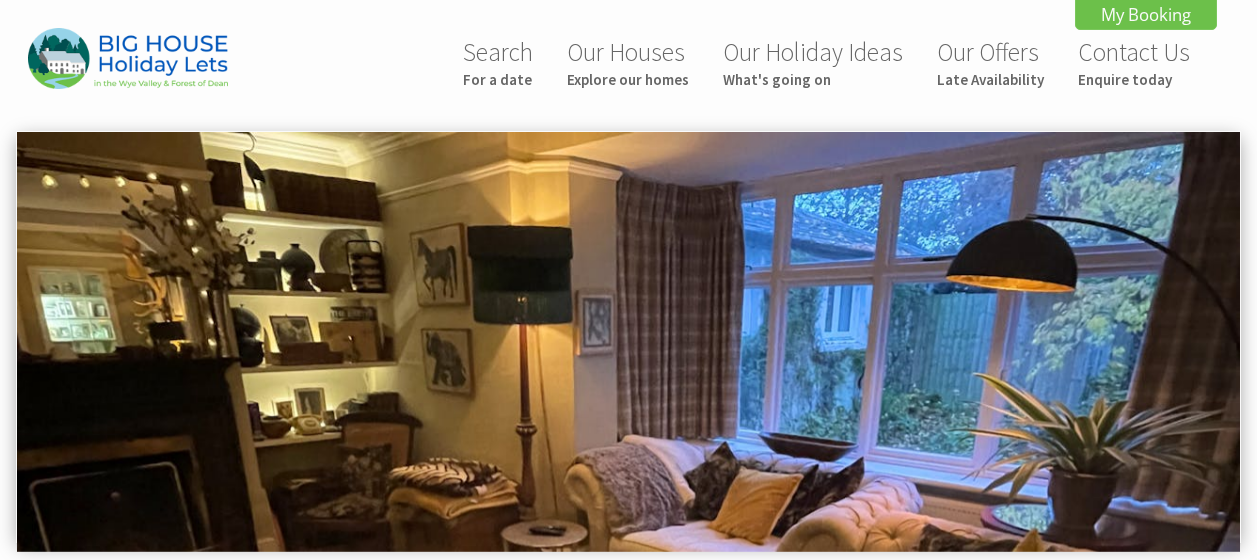 scroll, scrollTop: 0, scrollLeft: 0, axis: both 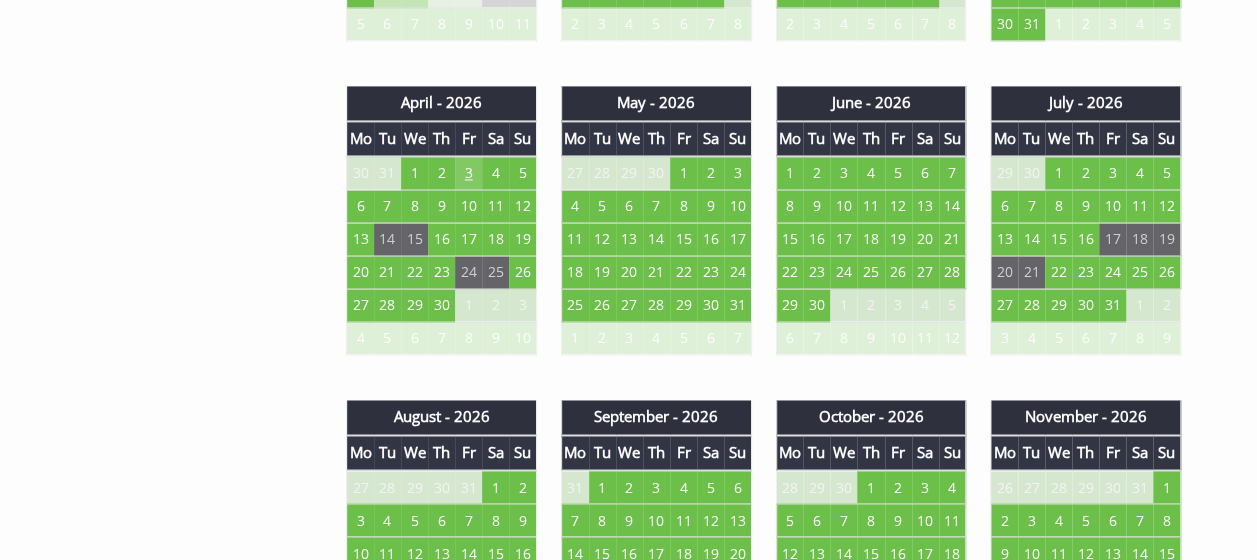 click on "3" at bounding box center [468, 173] 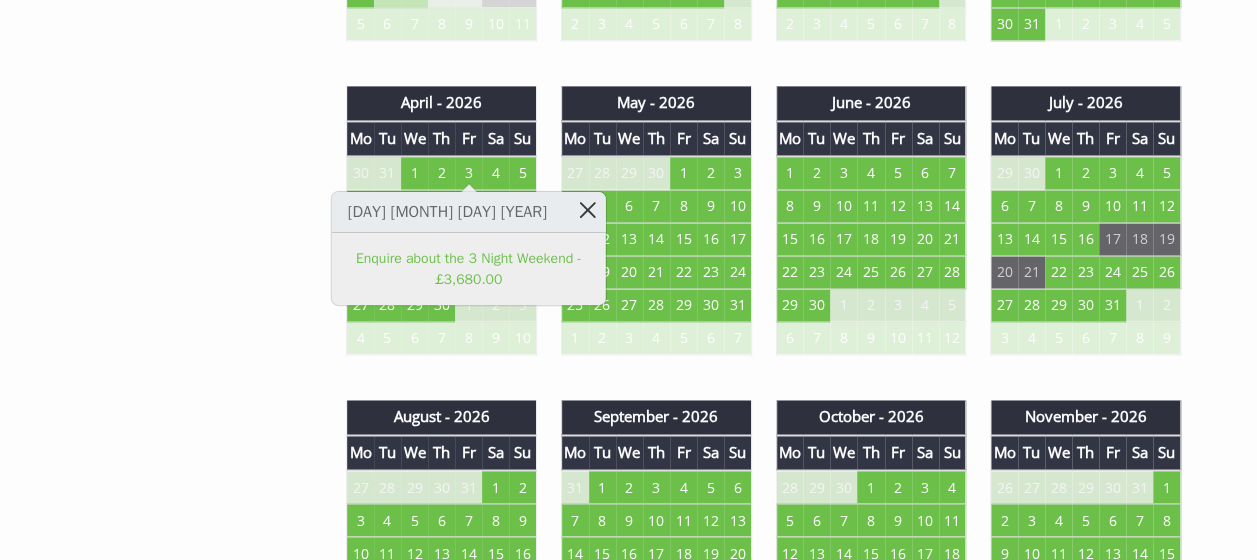 click at bounding box center (587, 209) 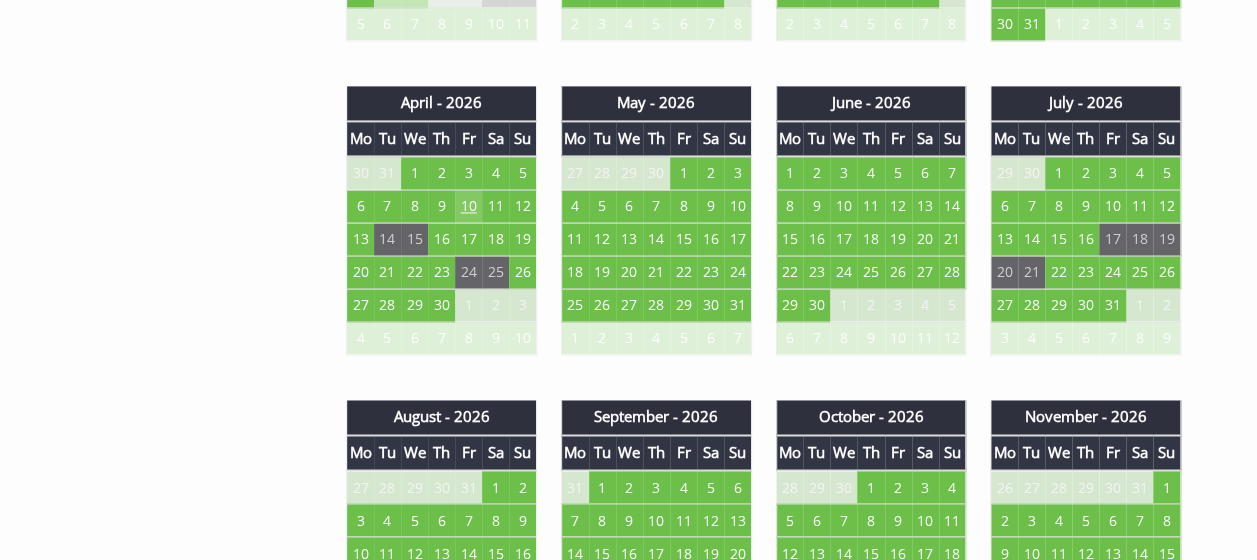 click on "10" at bounding box center (468, 206) 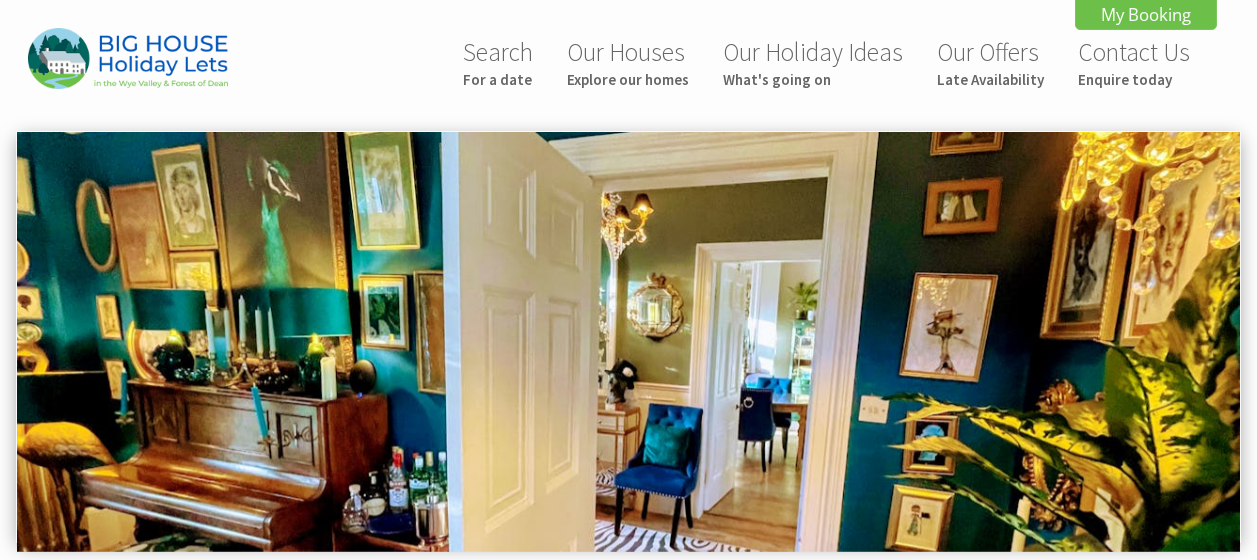 scroll, scrollTop: 0, scrollLeft: 0, axis: both 